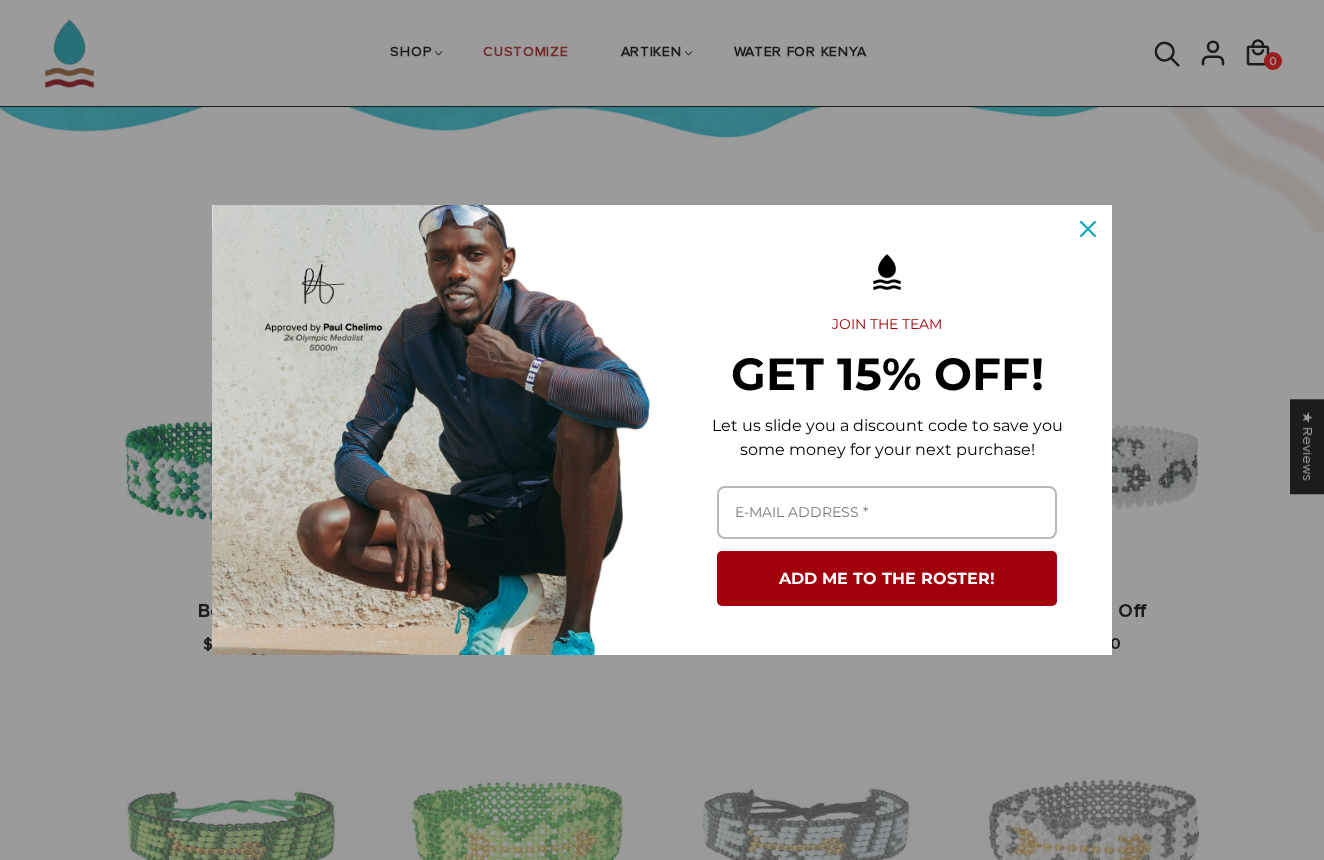 scroll, scrollTop: 1168, scrollLeft: 0, axis: vertical 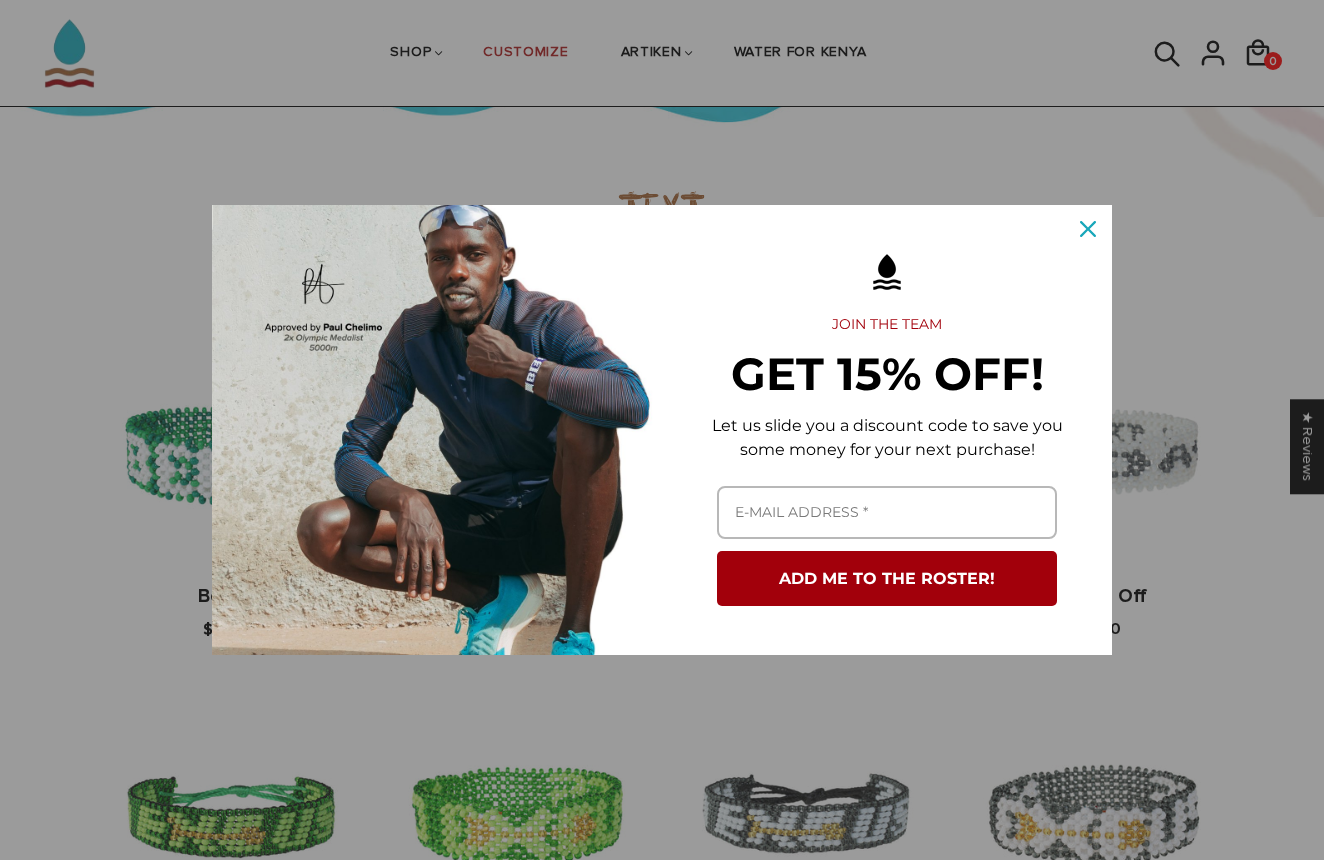 click 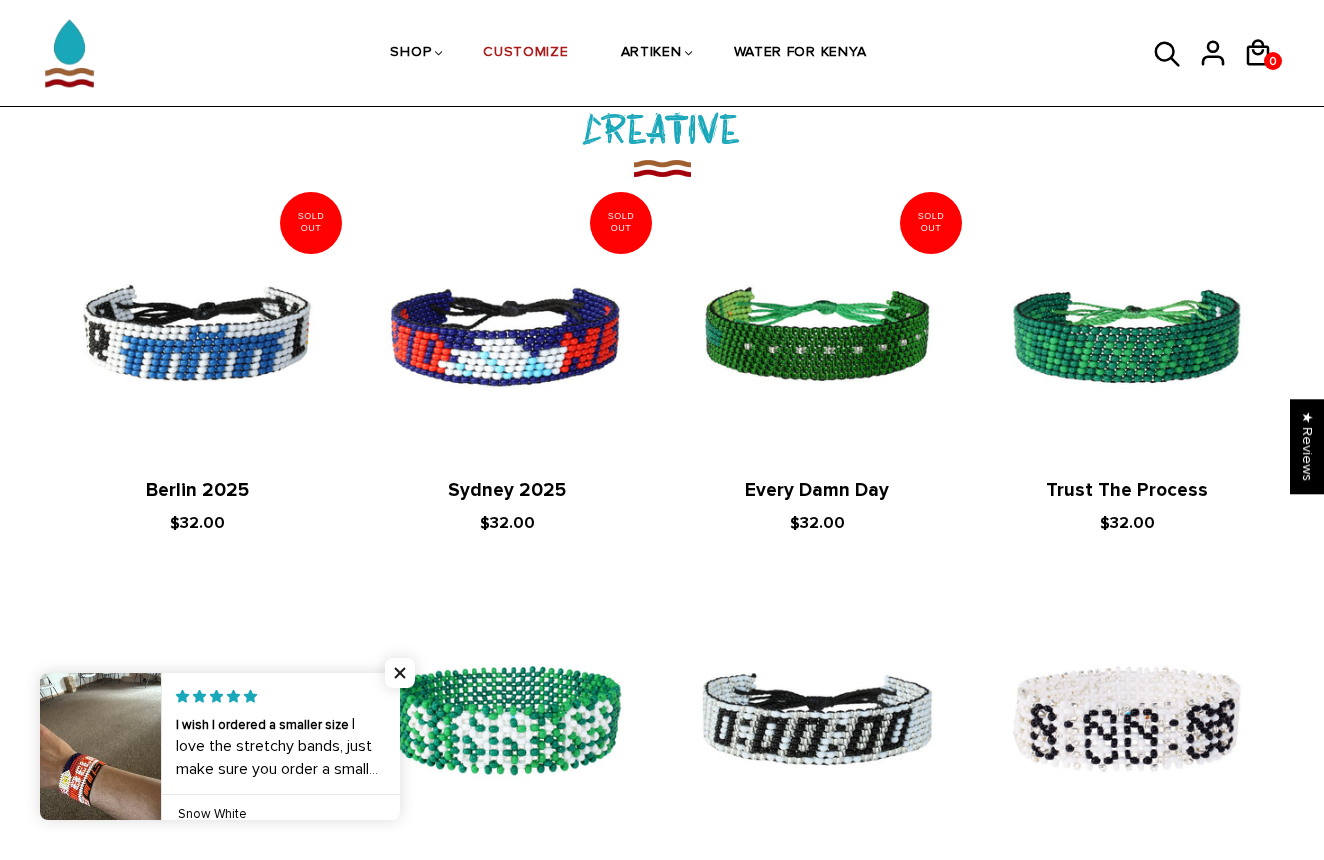 scroll, scrollTop: 2197, scrollLeft: 0, axis: vertical 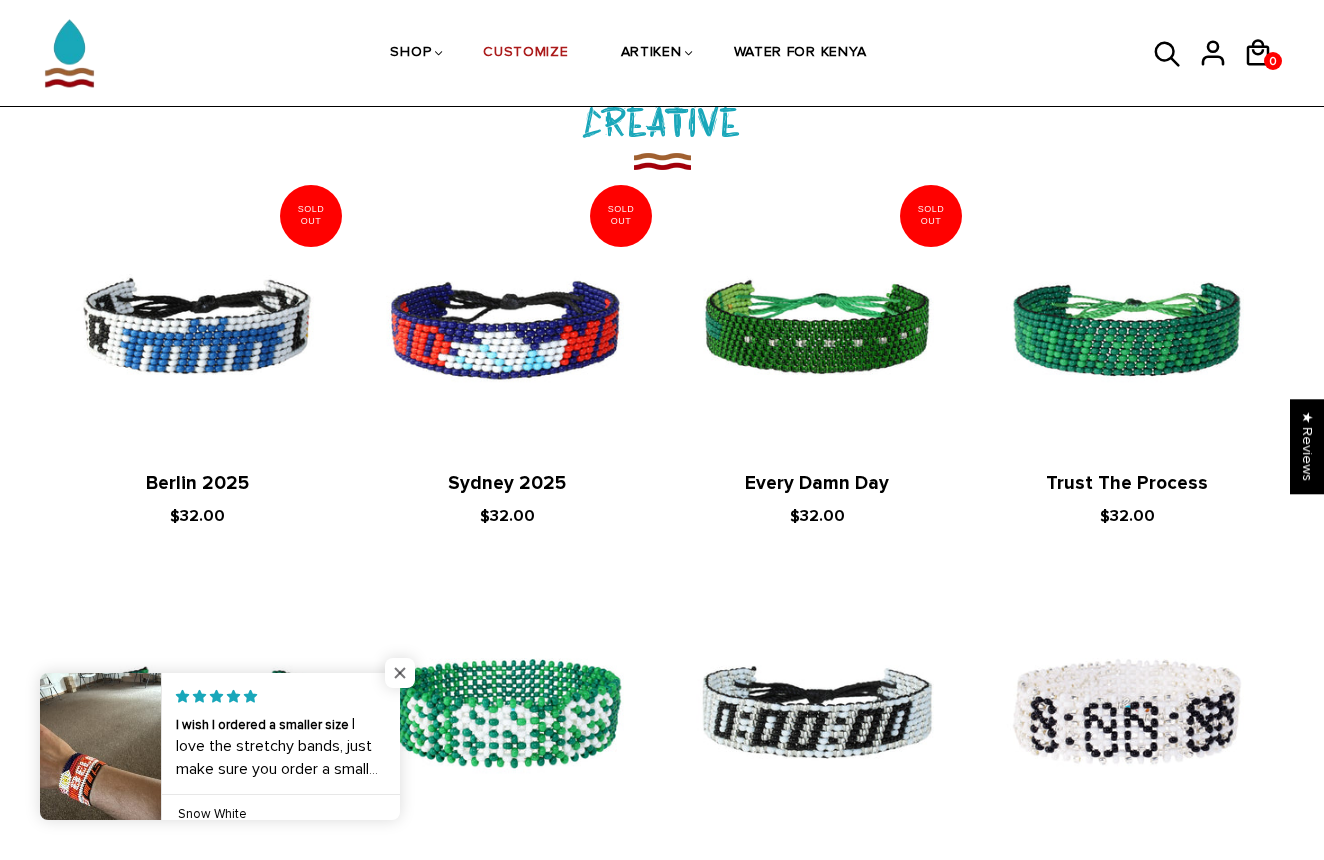 click at bounding box center [400, 673] 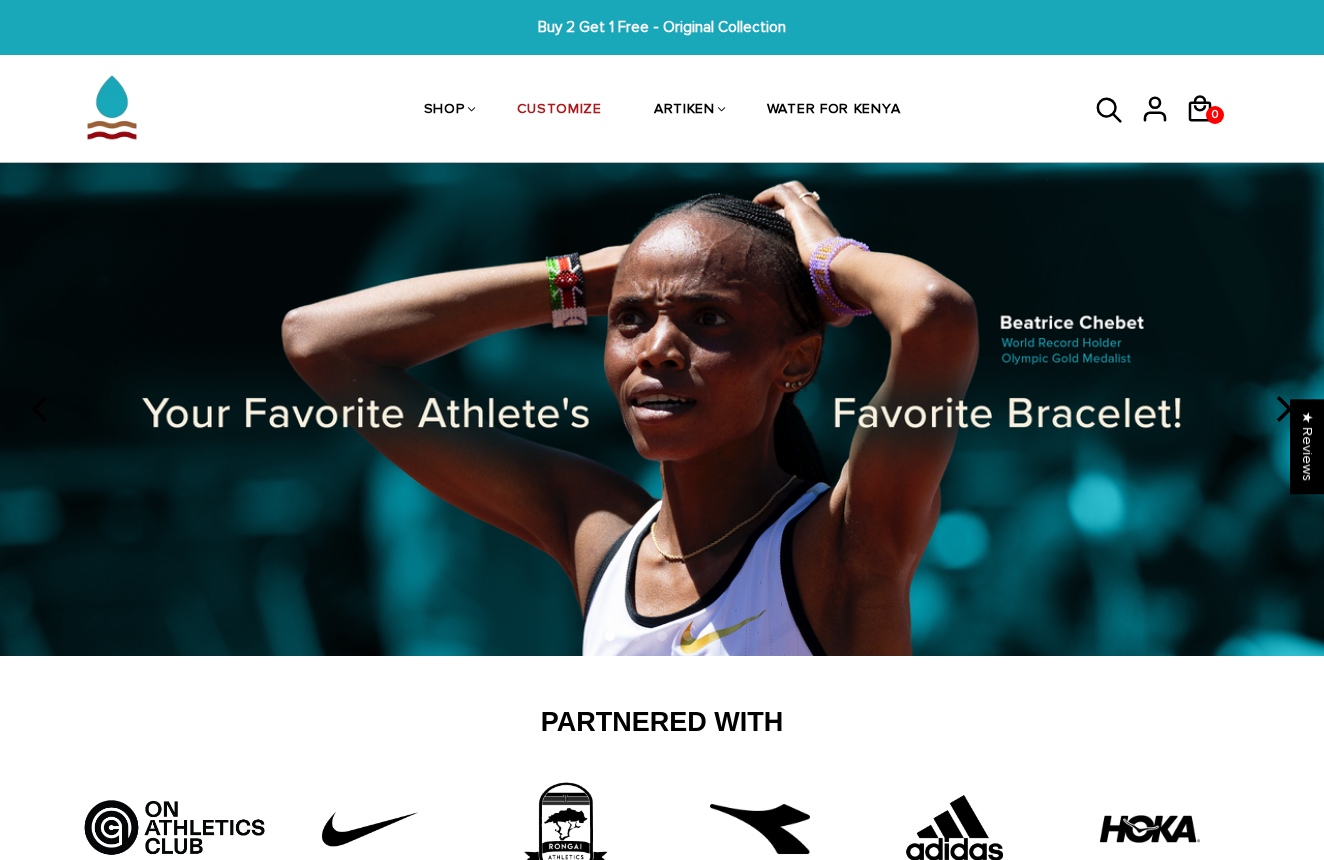 scroll, scrollTop: 0, scrollLeft: 0, axis: both 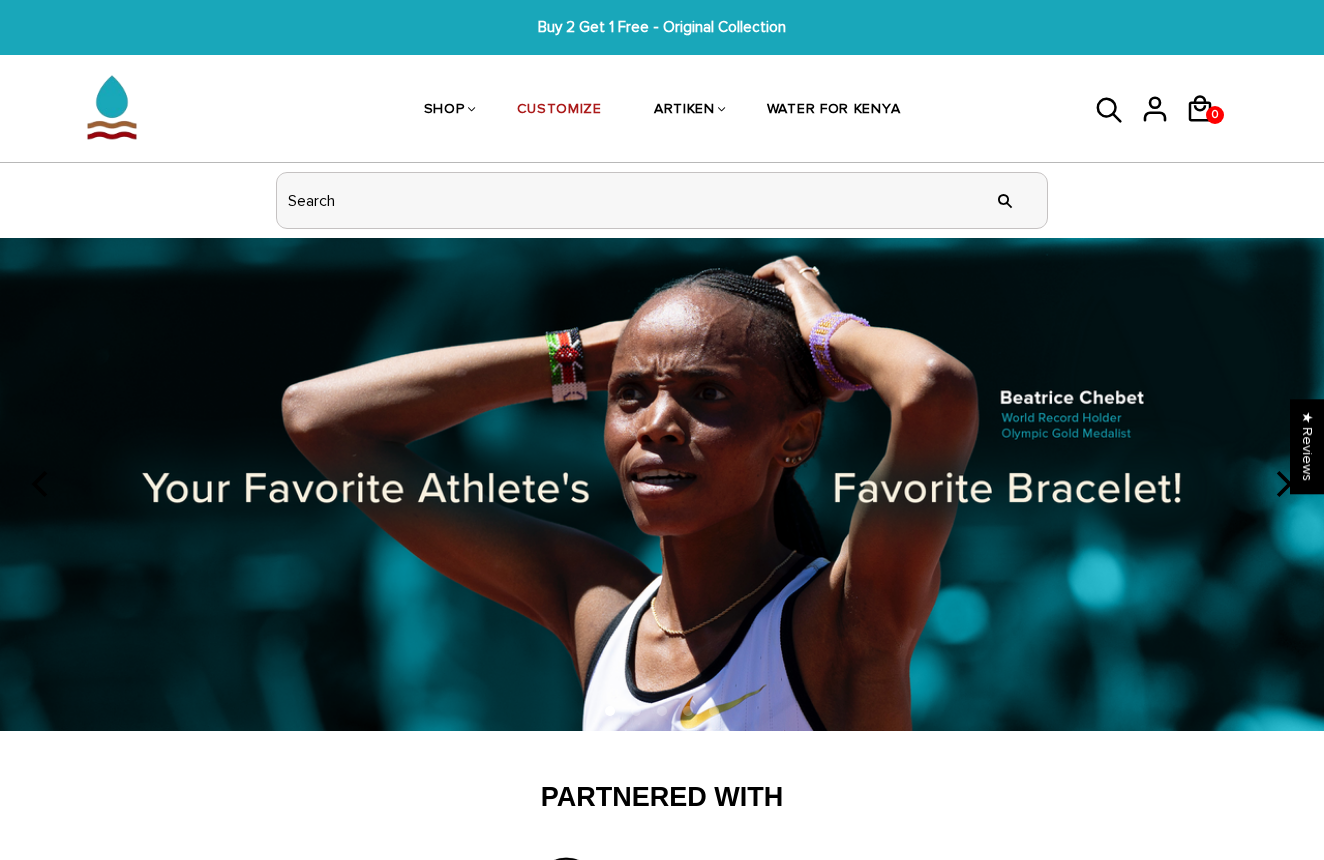 click at bounding box center (662, 200) 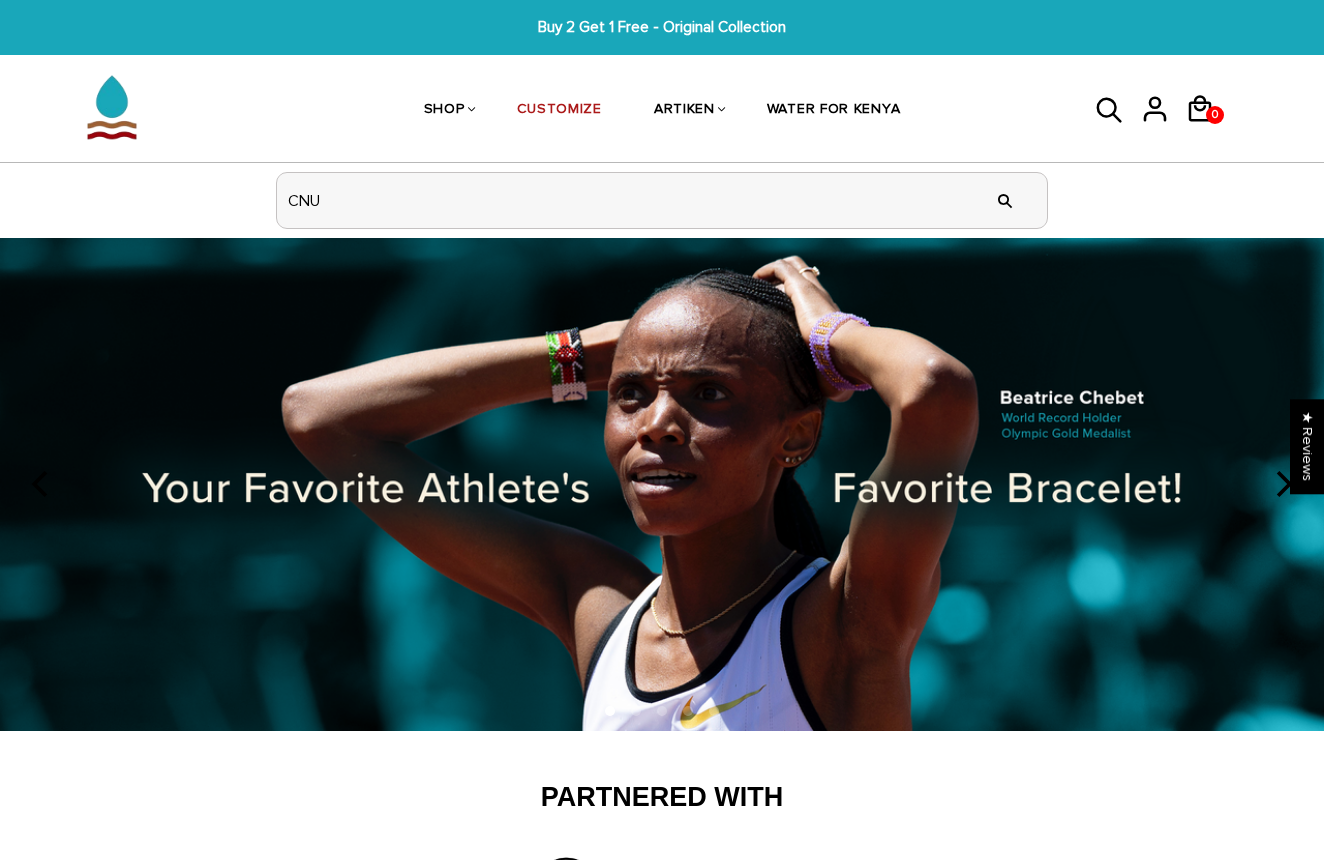 type on "CNU" 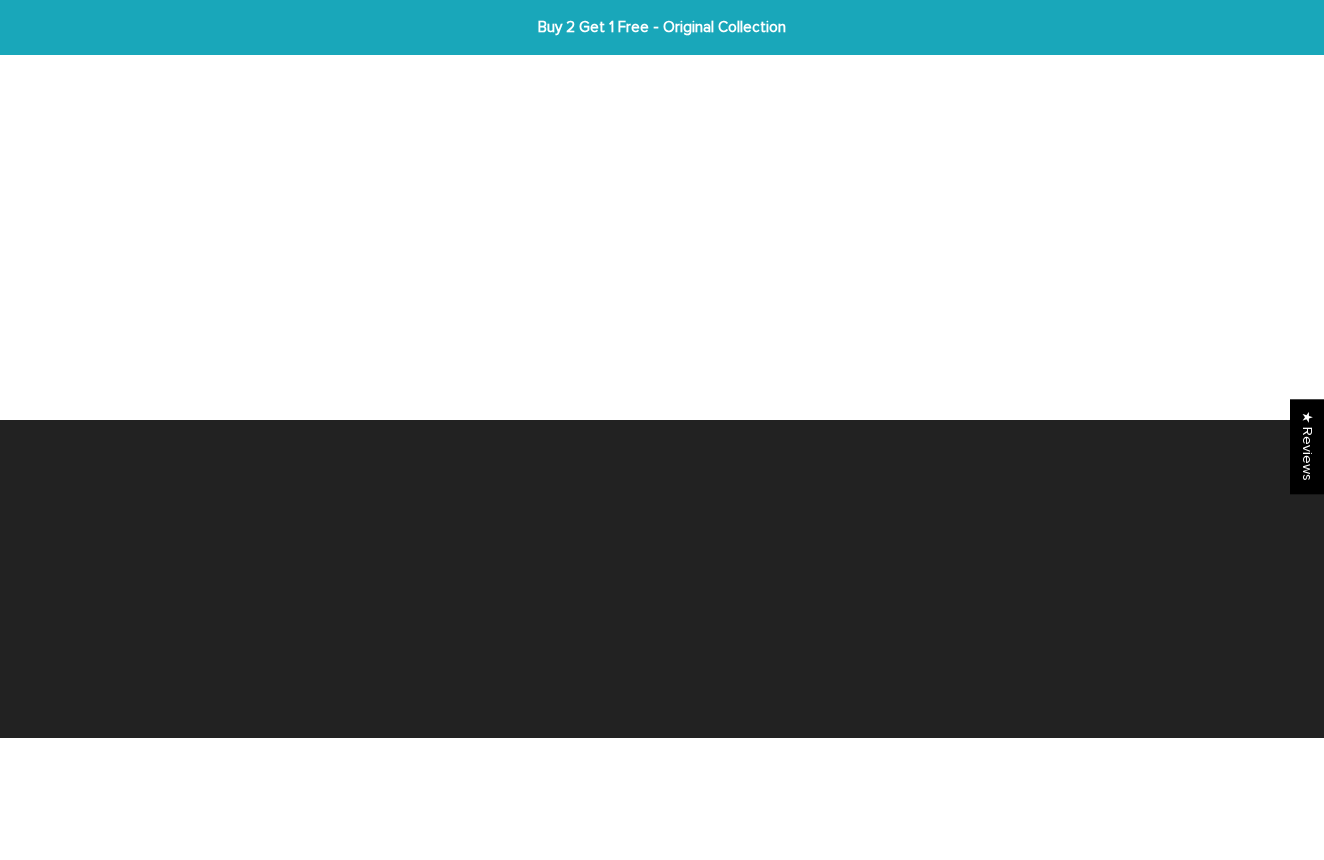 scroll, scrollTop: 0, scrollLeft: 0, axis: both 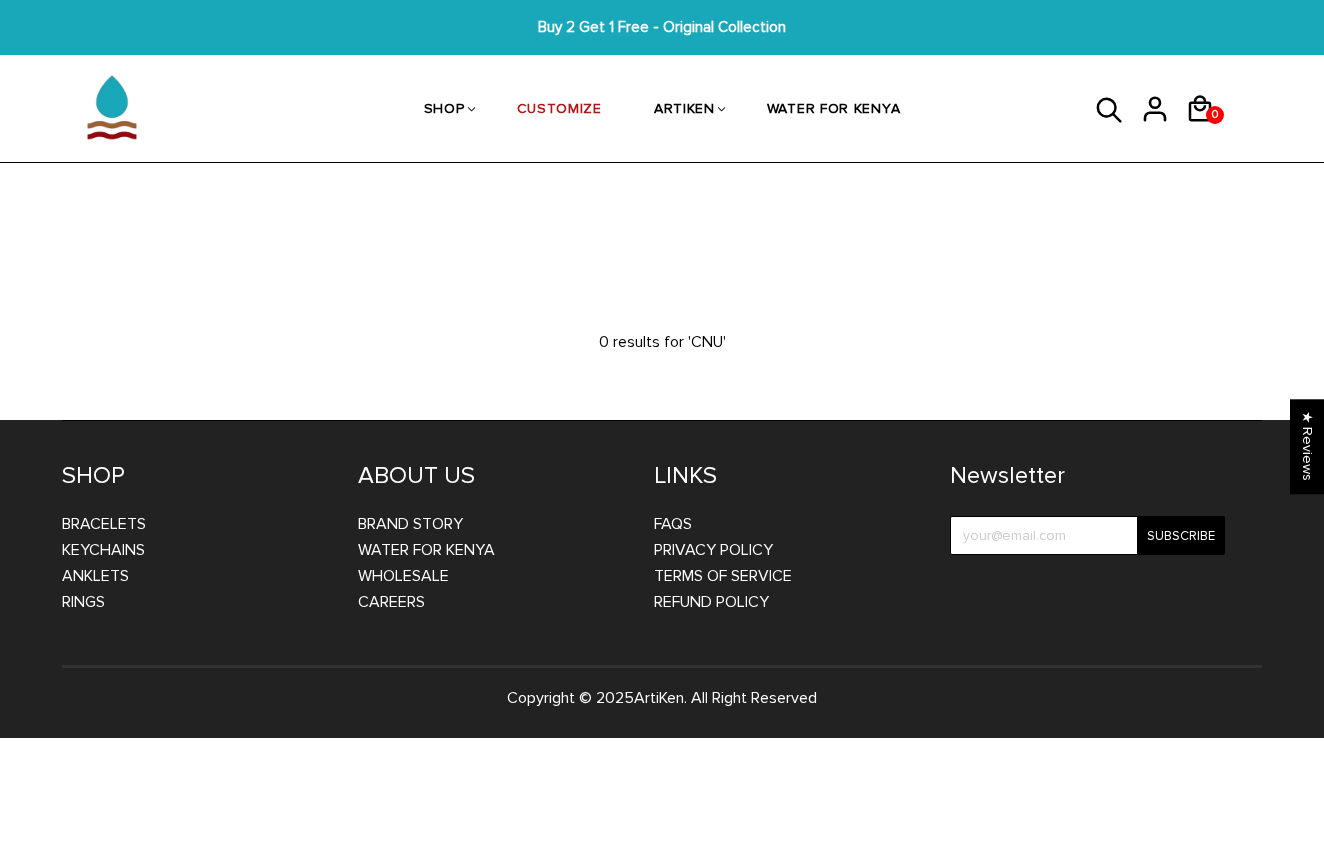 click 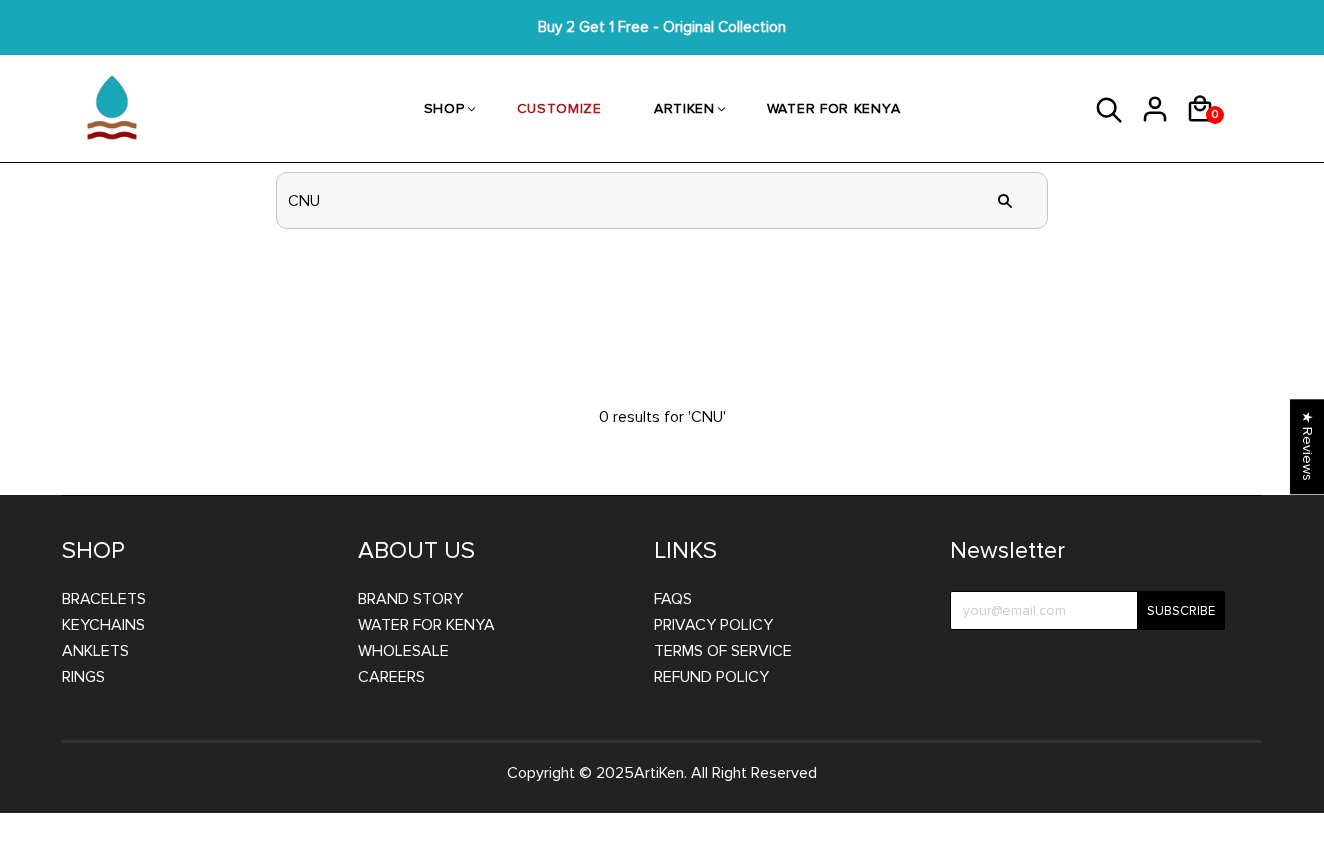 click on "CNU" at bounding box center [662, 200] 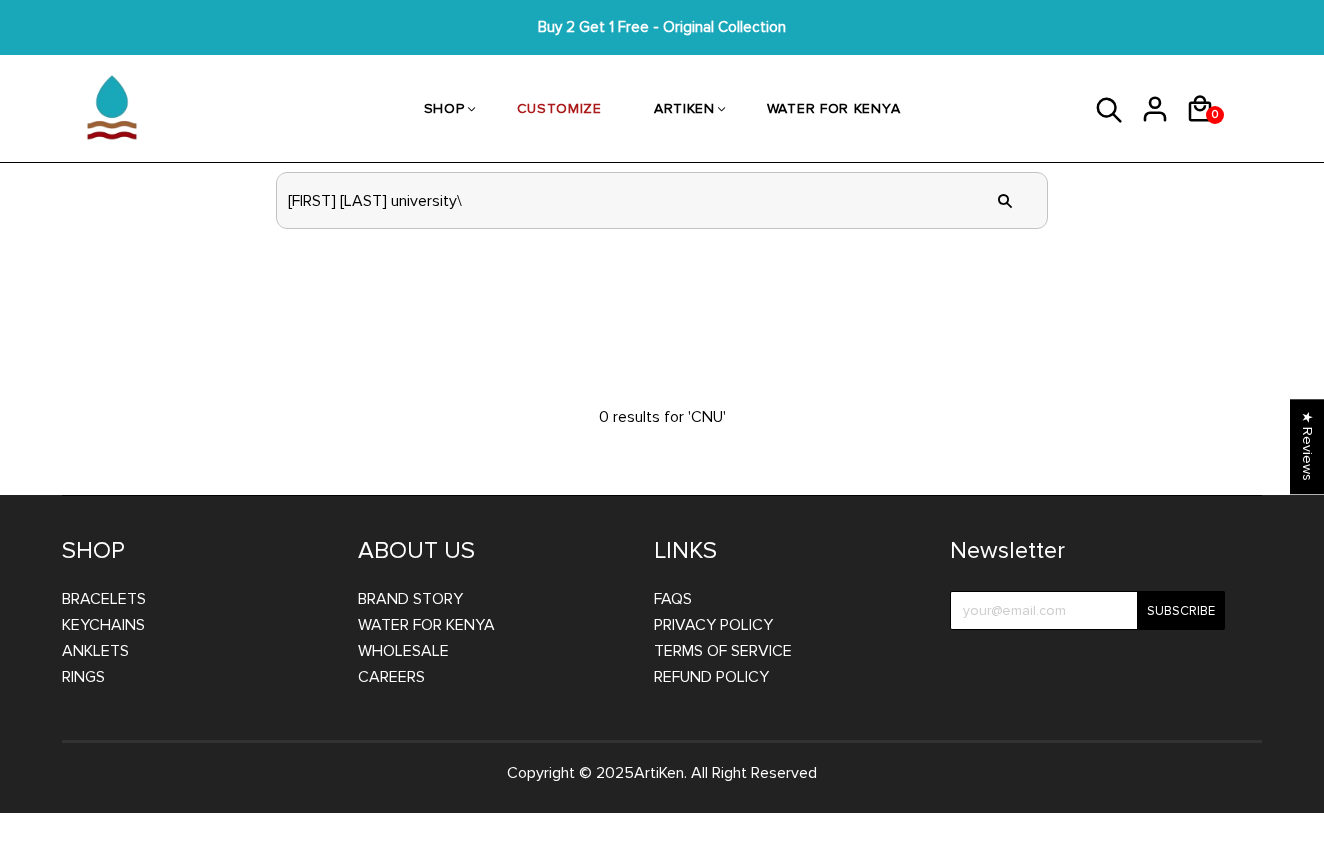 type on "[FIRST] [LAST] university\" 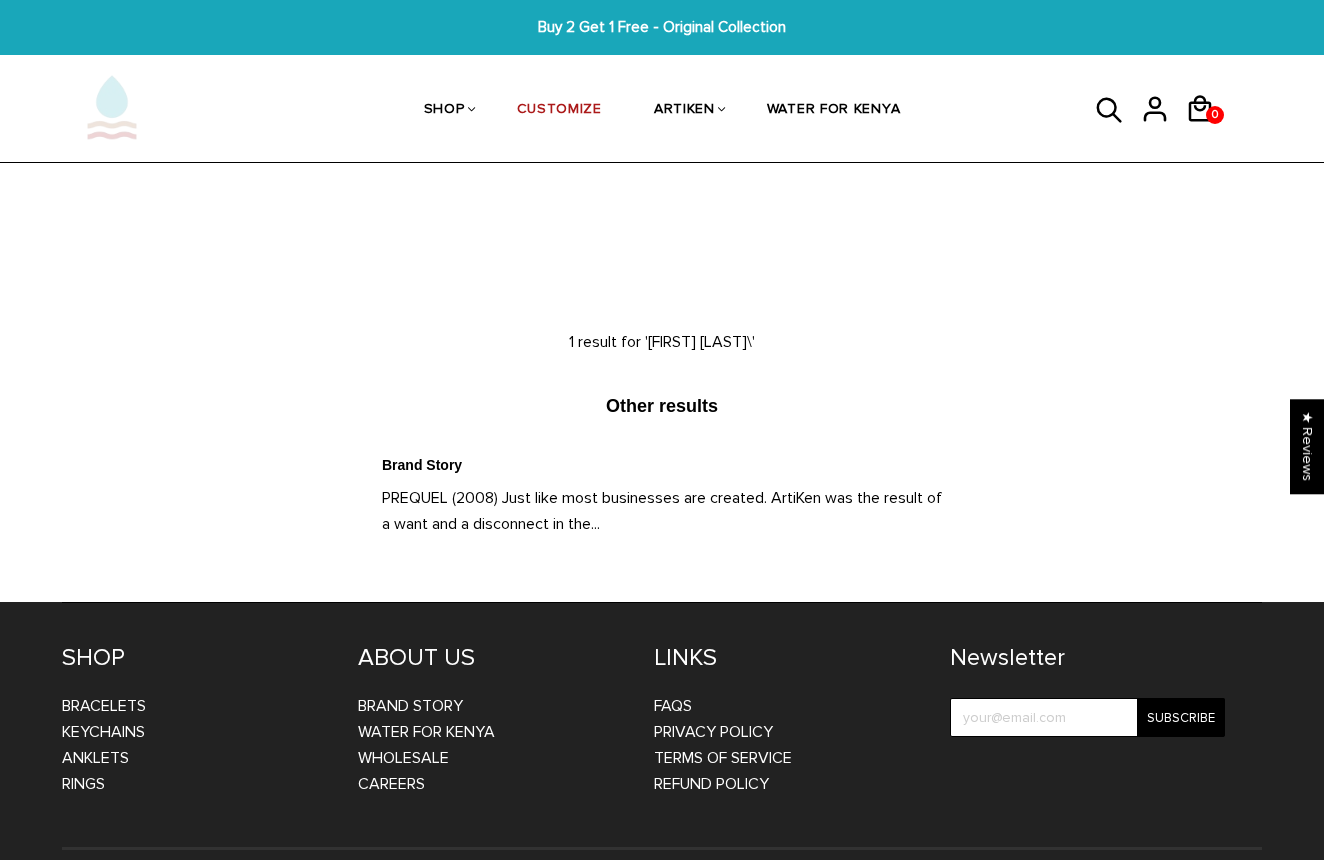 scroll, scrollTop: 0, scrollLeft: 0, axis: both 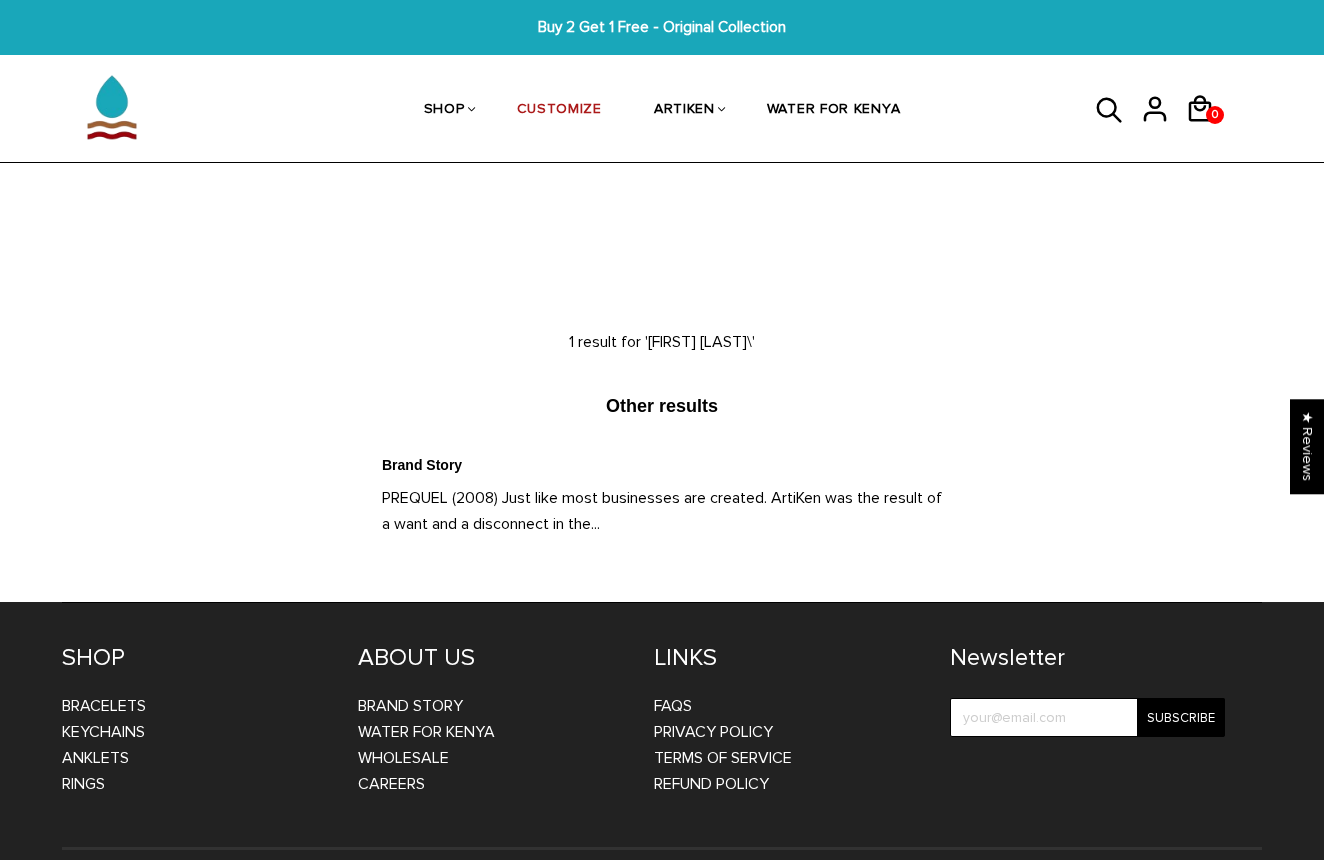 click 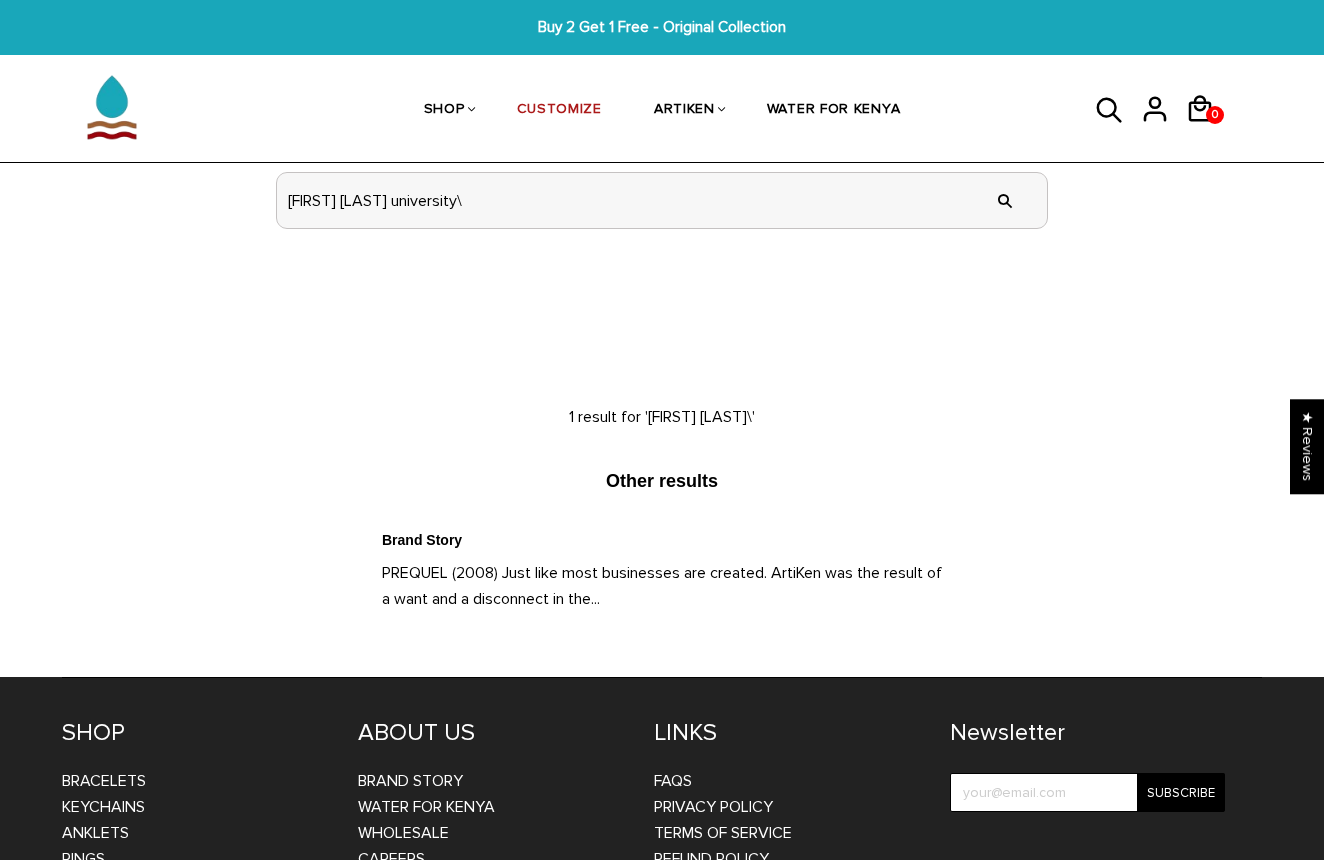click on "Christopher Newport university\" at bounding box center (662, 200) 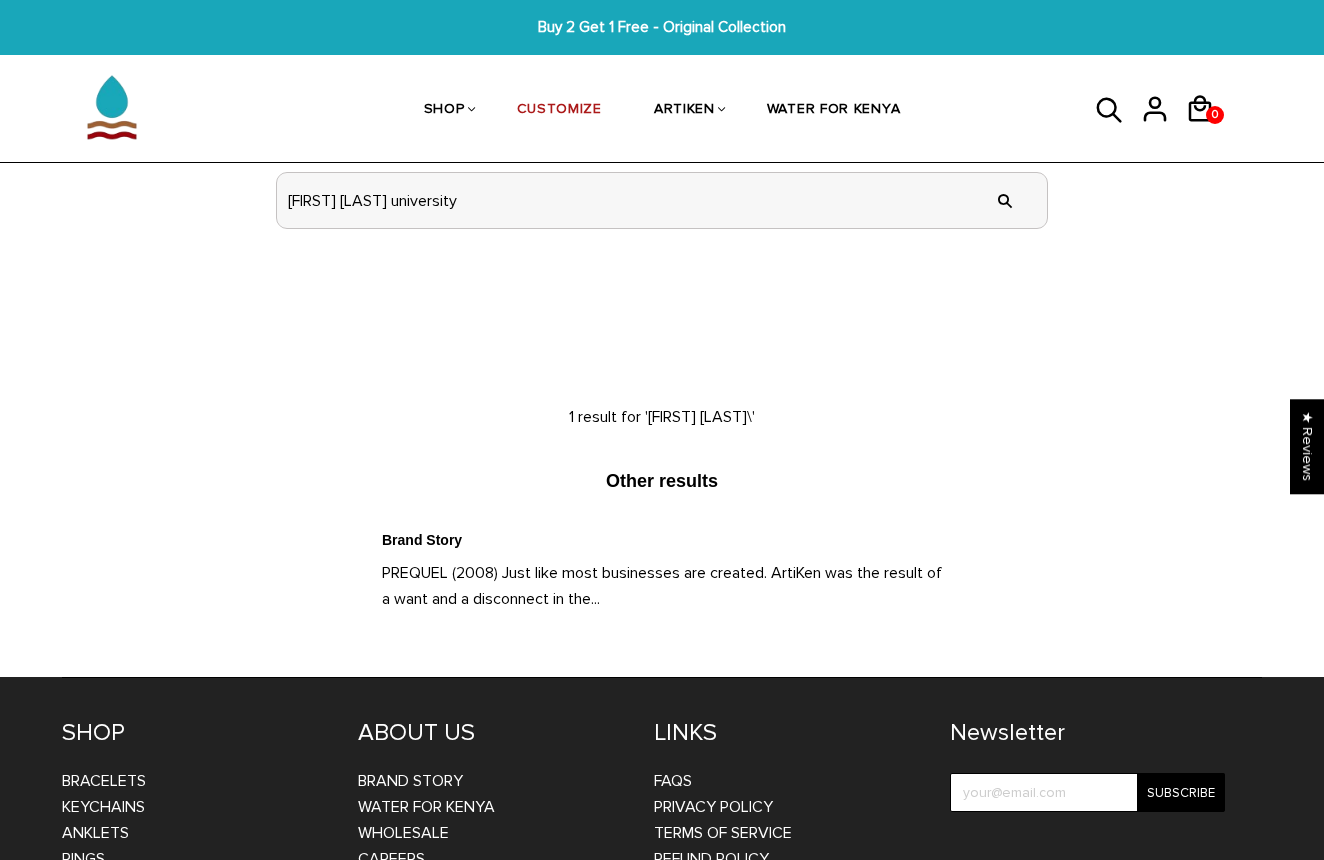 type on "Christopher Newport university" 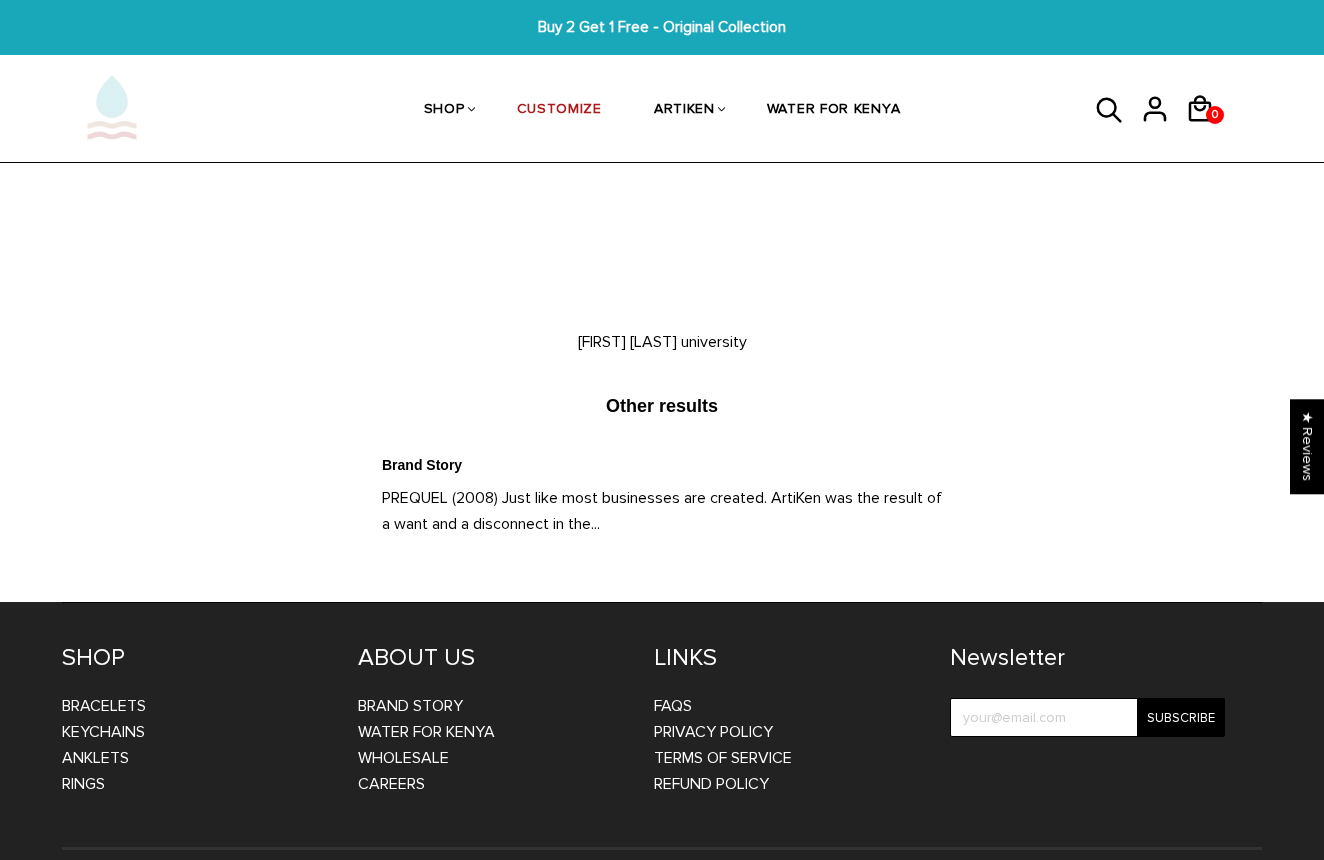 scroll, scrollTop: 0, scrollLeft: 0, axis: both 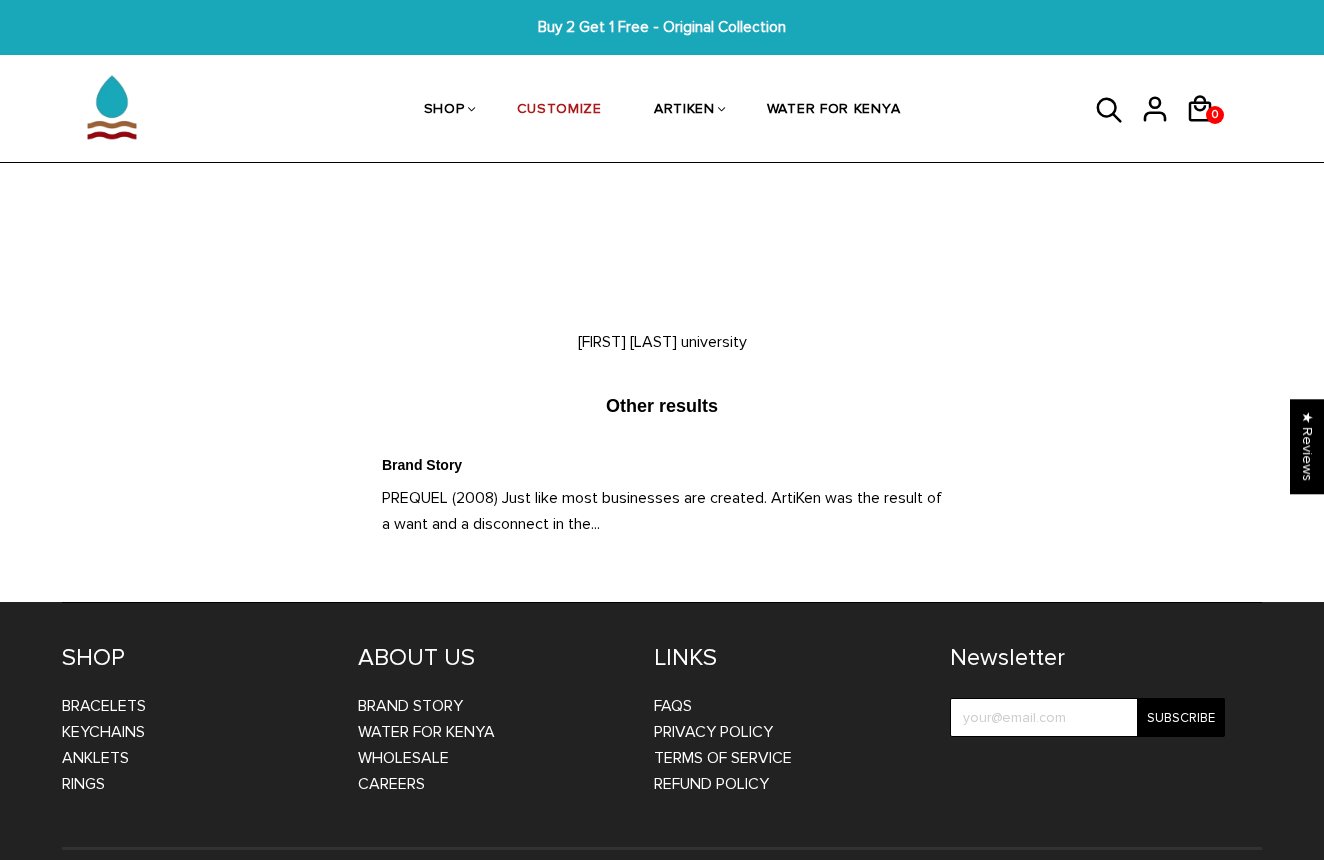 click on "1 result for 'Christopher Newport university'" at bounding box center (662, 342) 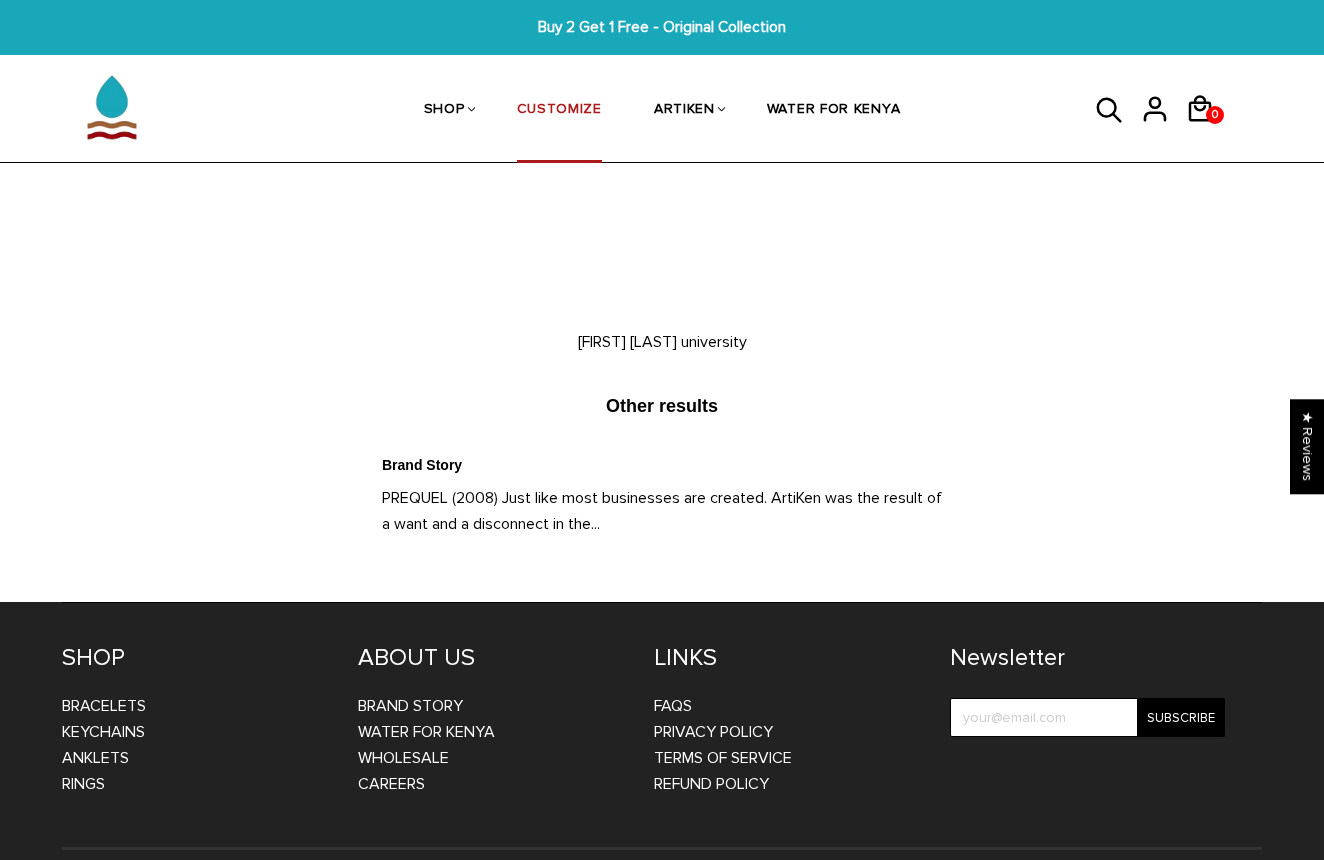 click on "CUSTOMIZE" at bounding box center (559, 111) 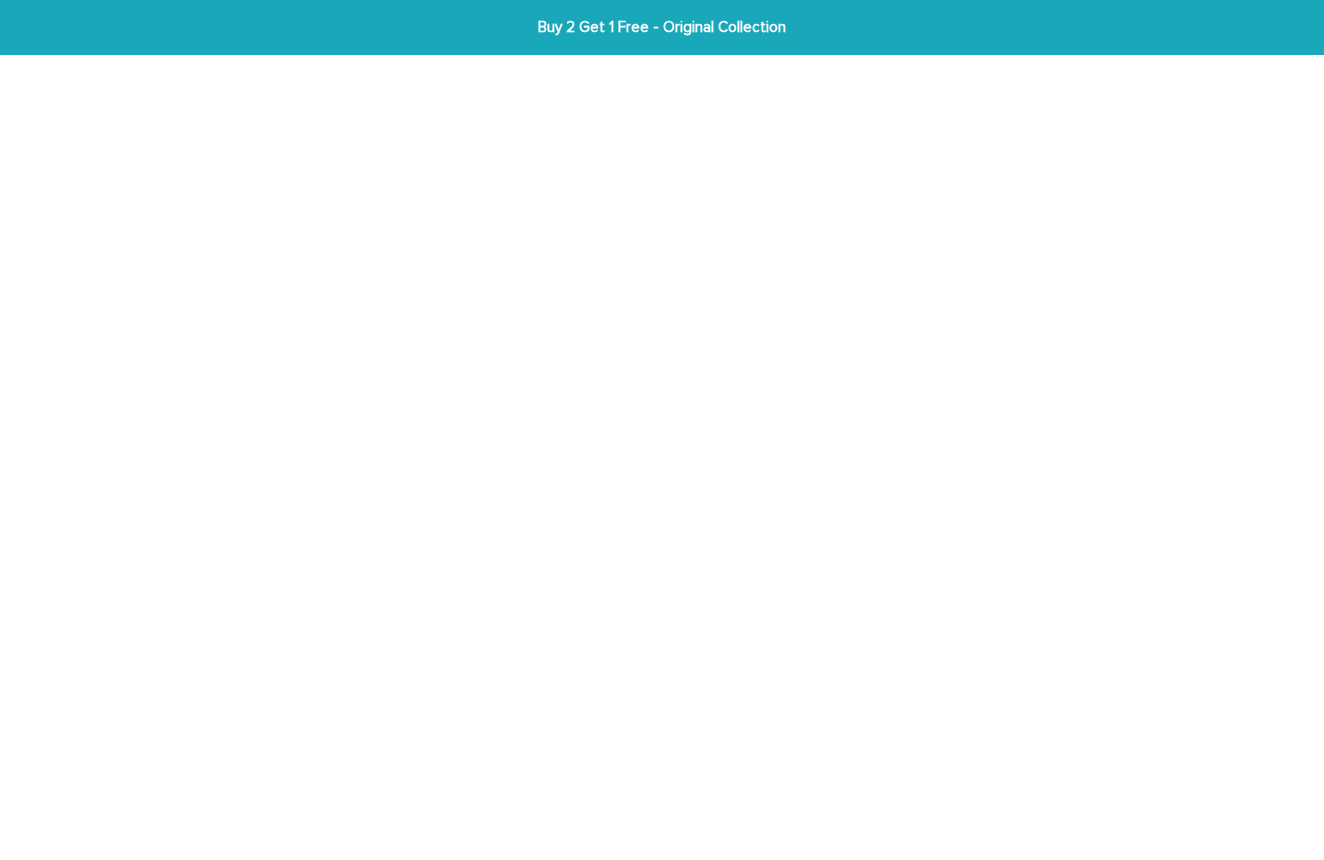 scroll, scrollTop: 0, scrollLeft: 0, axis: both 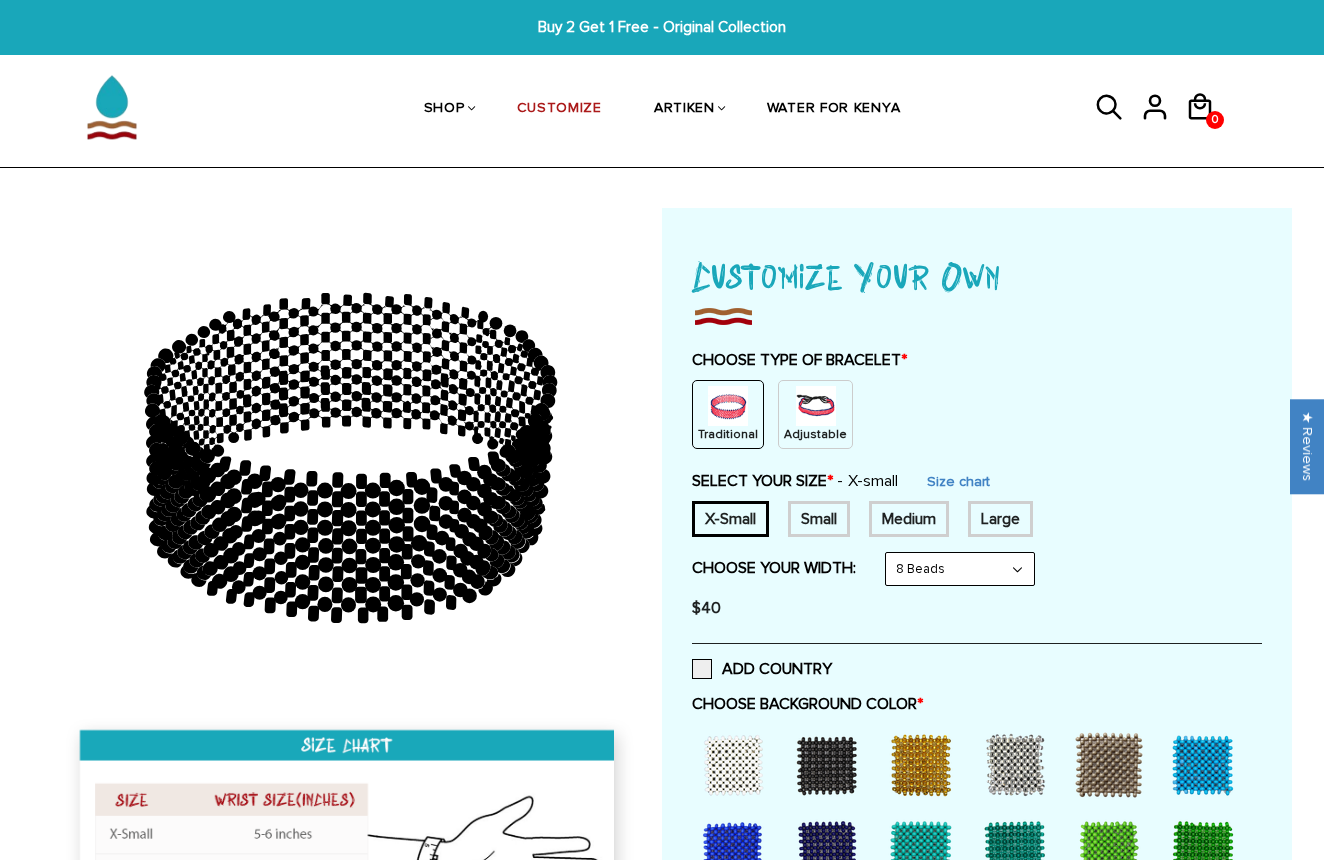 click at bounding box center [816, 406] 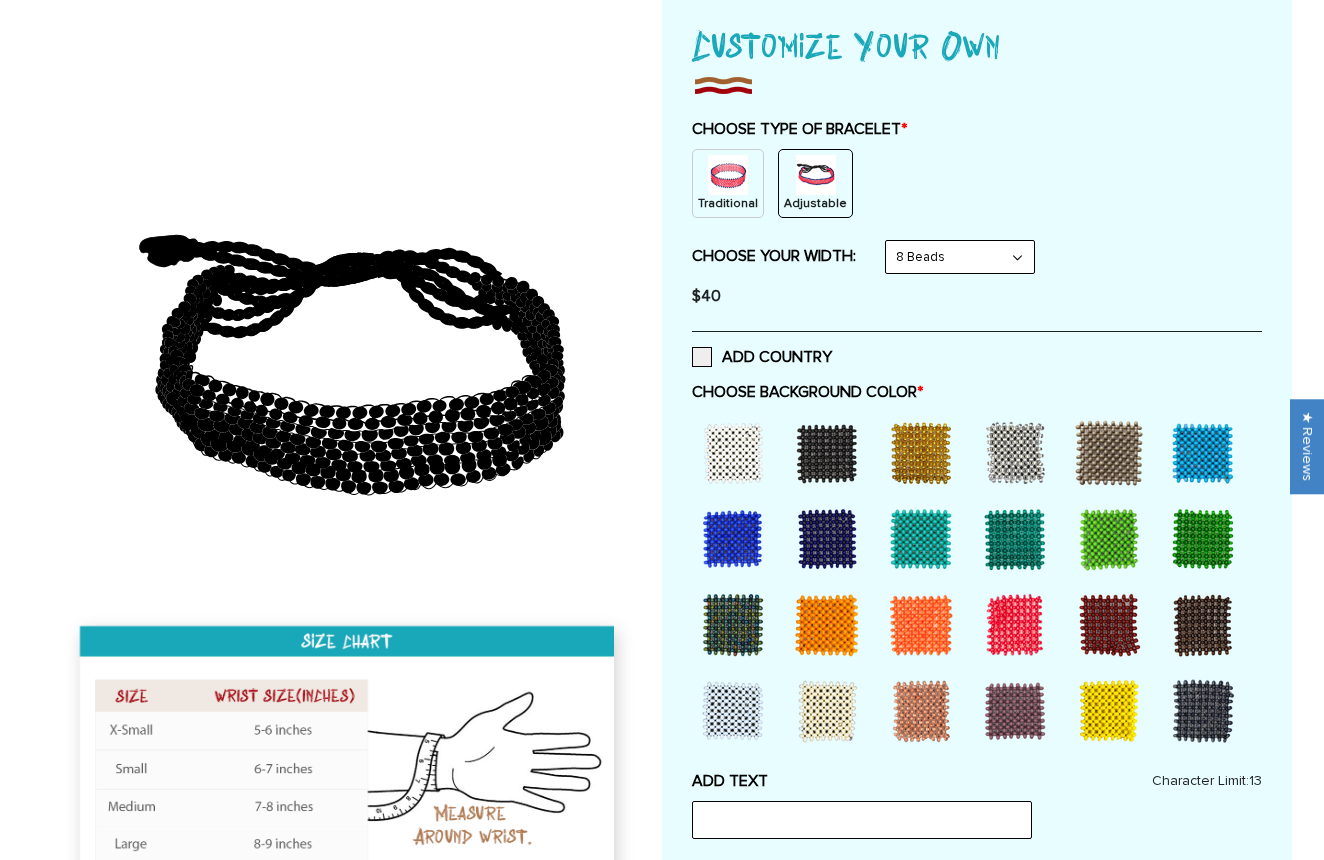 scroll, scrollTop: 238, scrollLeft: 0, axis: vertical 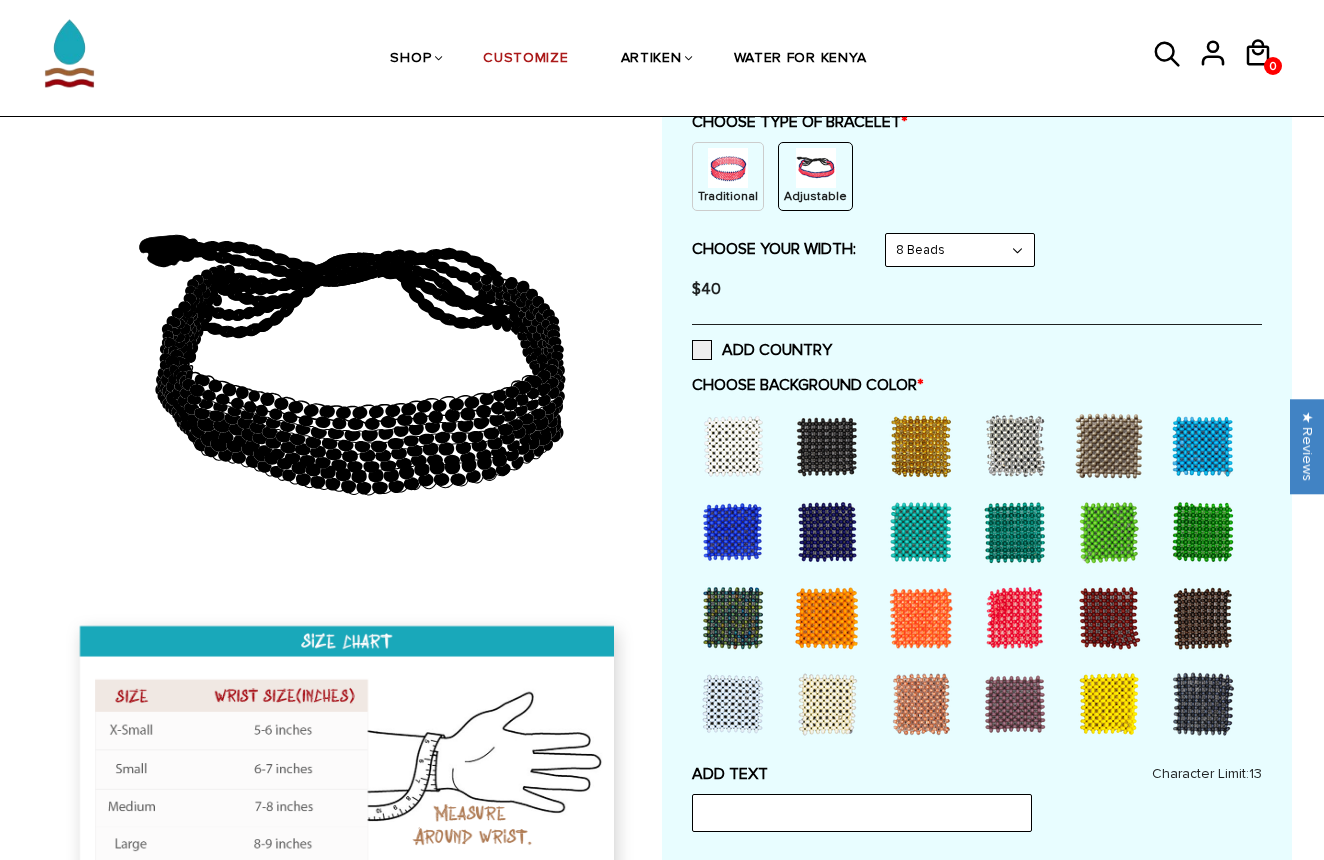 click at bounding box center (1015, 618) 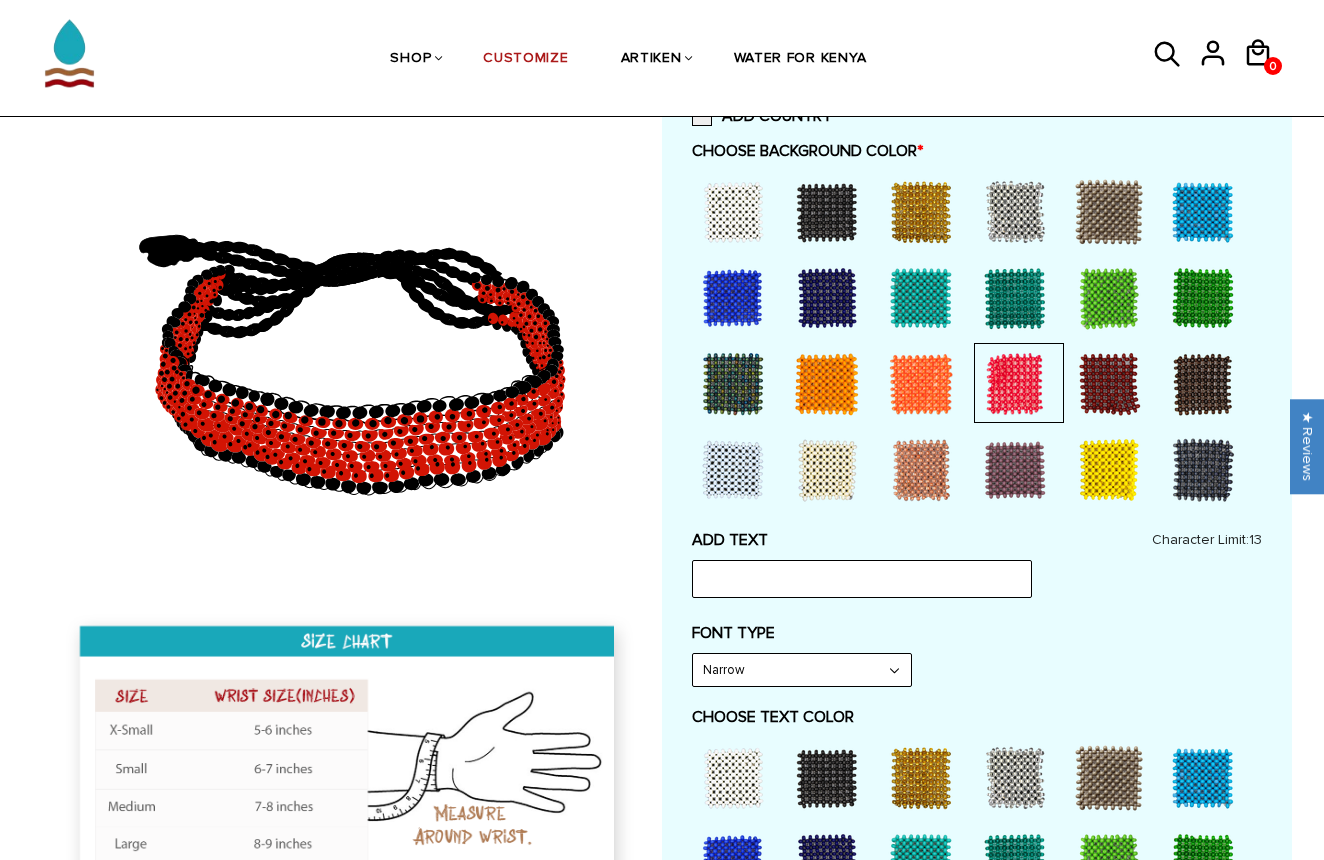 scroll, scrollTop: 473, scrollLeft: 0, axis: vertical 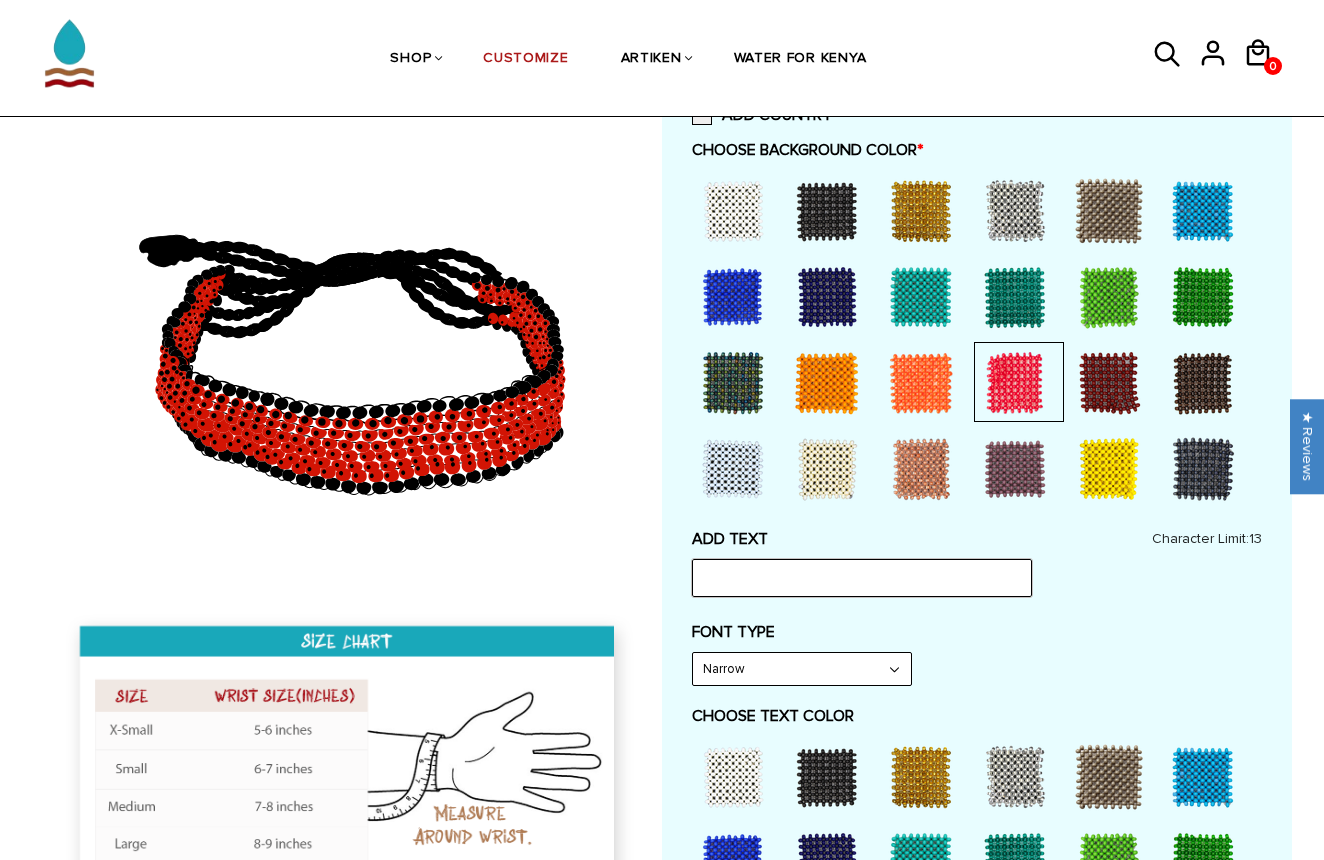 click at bounding box center (862, 578) 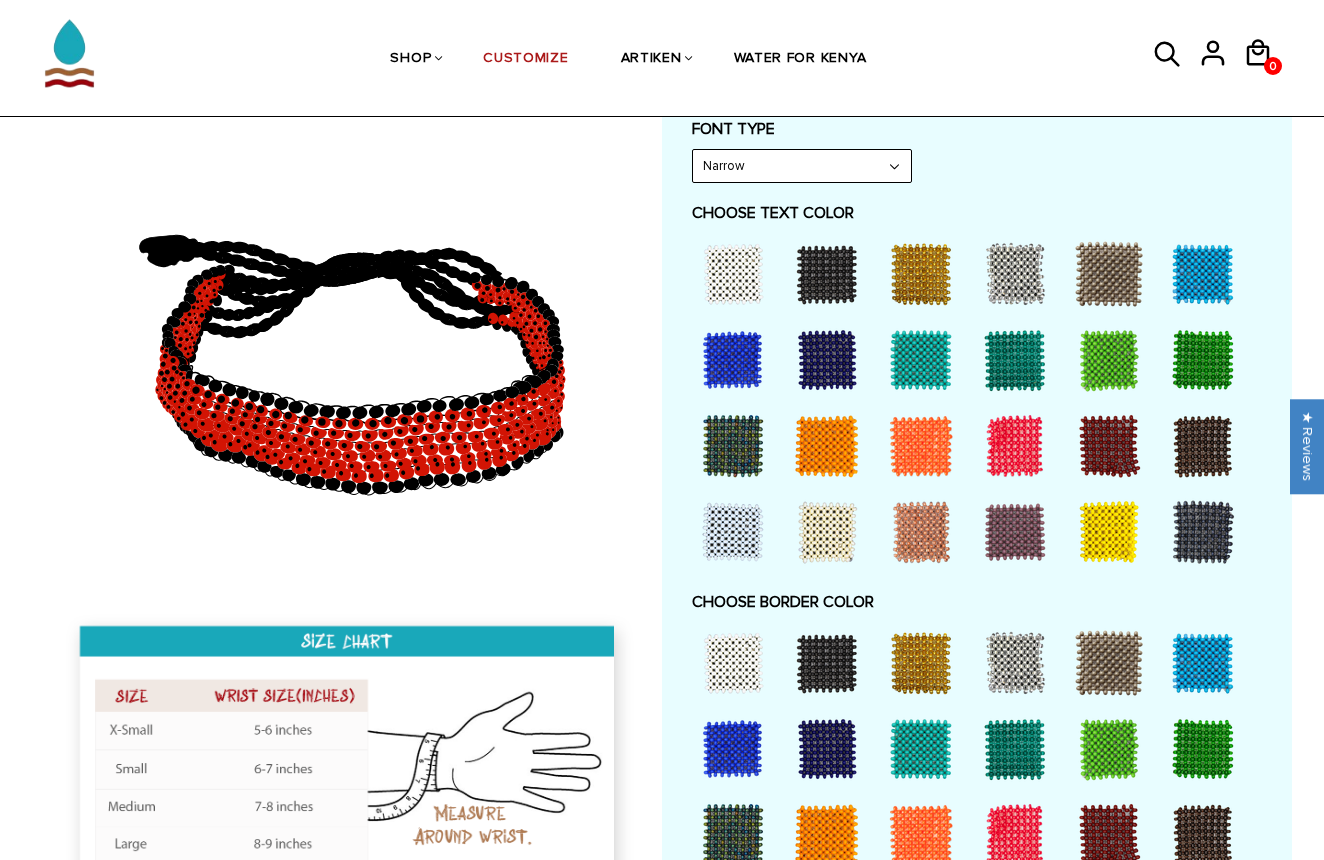 scroll, scrollTop: 924, scrollLeft: 0, axis: vertical 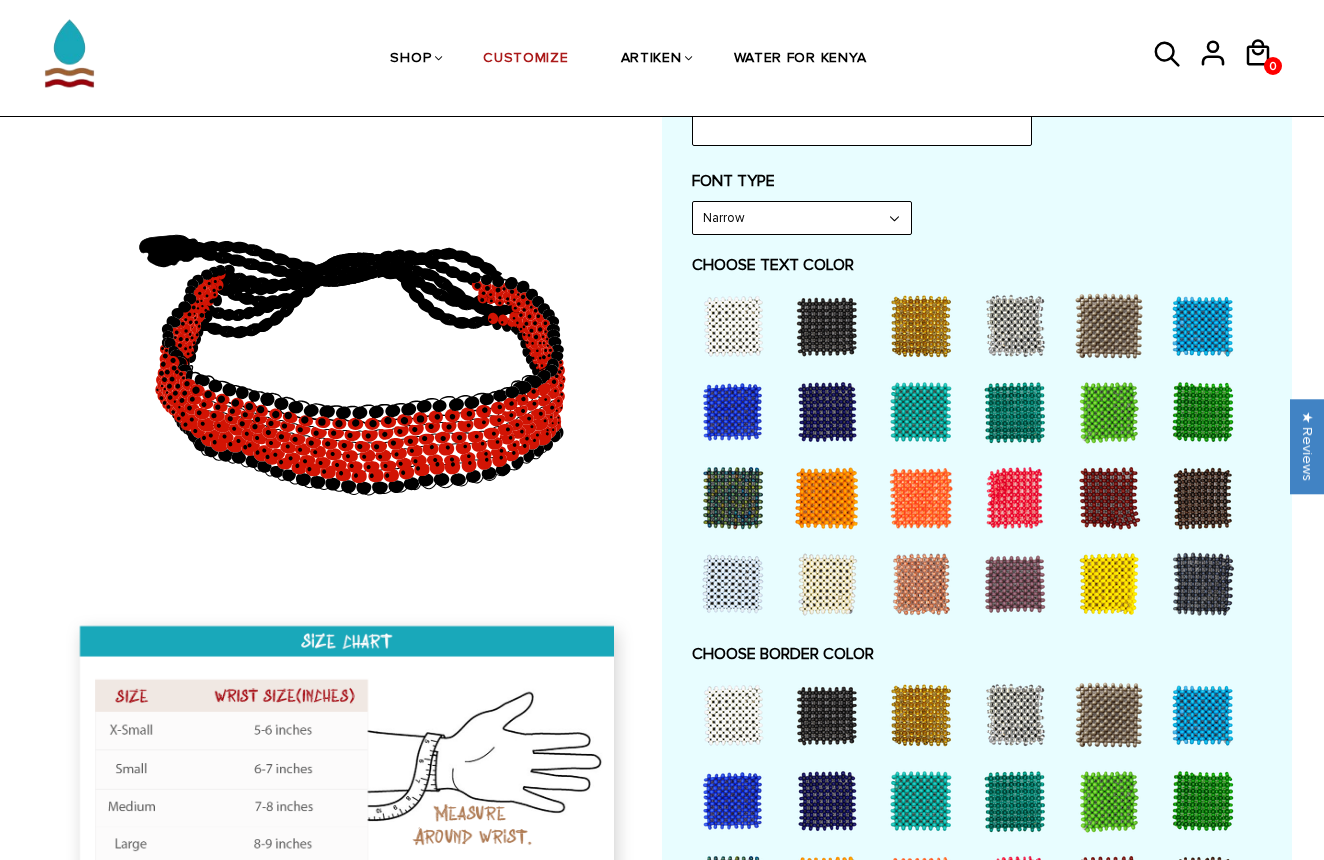 click at bounding box center [733, 412] 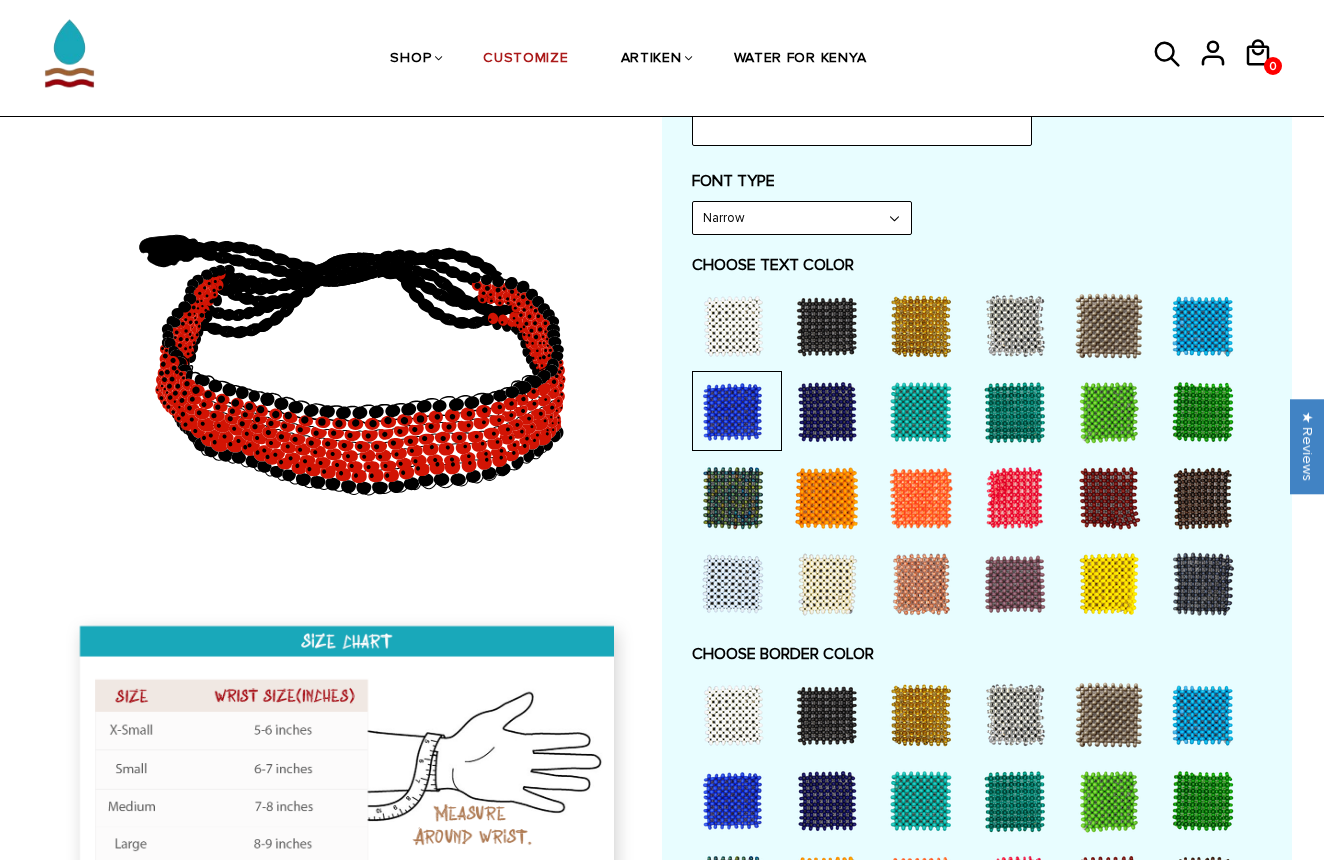 click at bounding box center [733, 412] 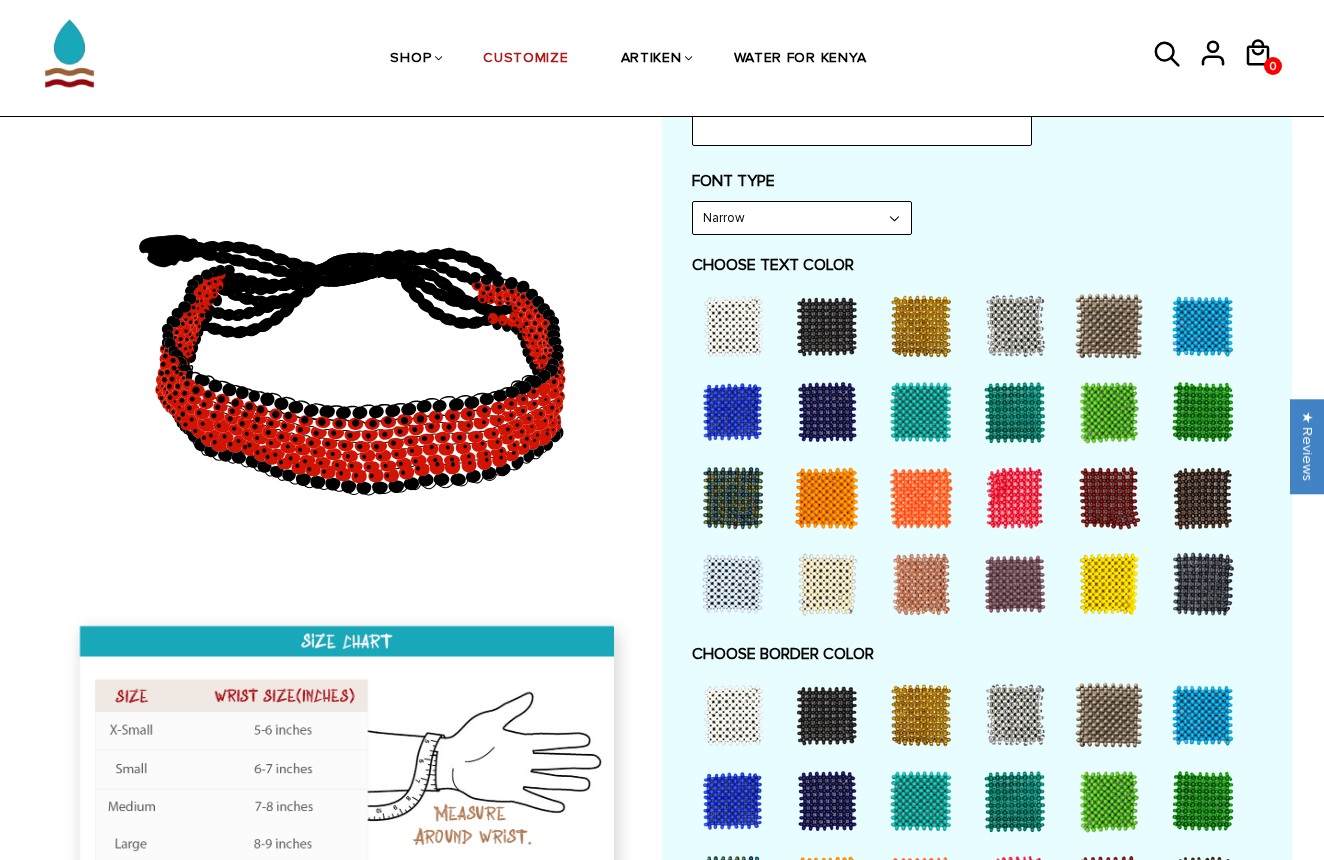 click at bounding box center [827, 326] 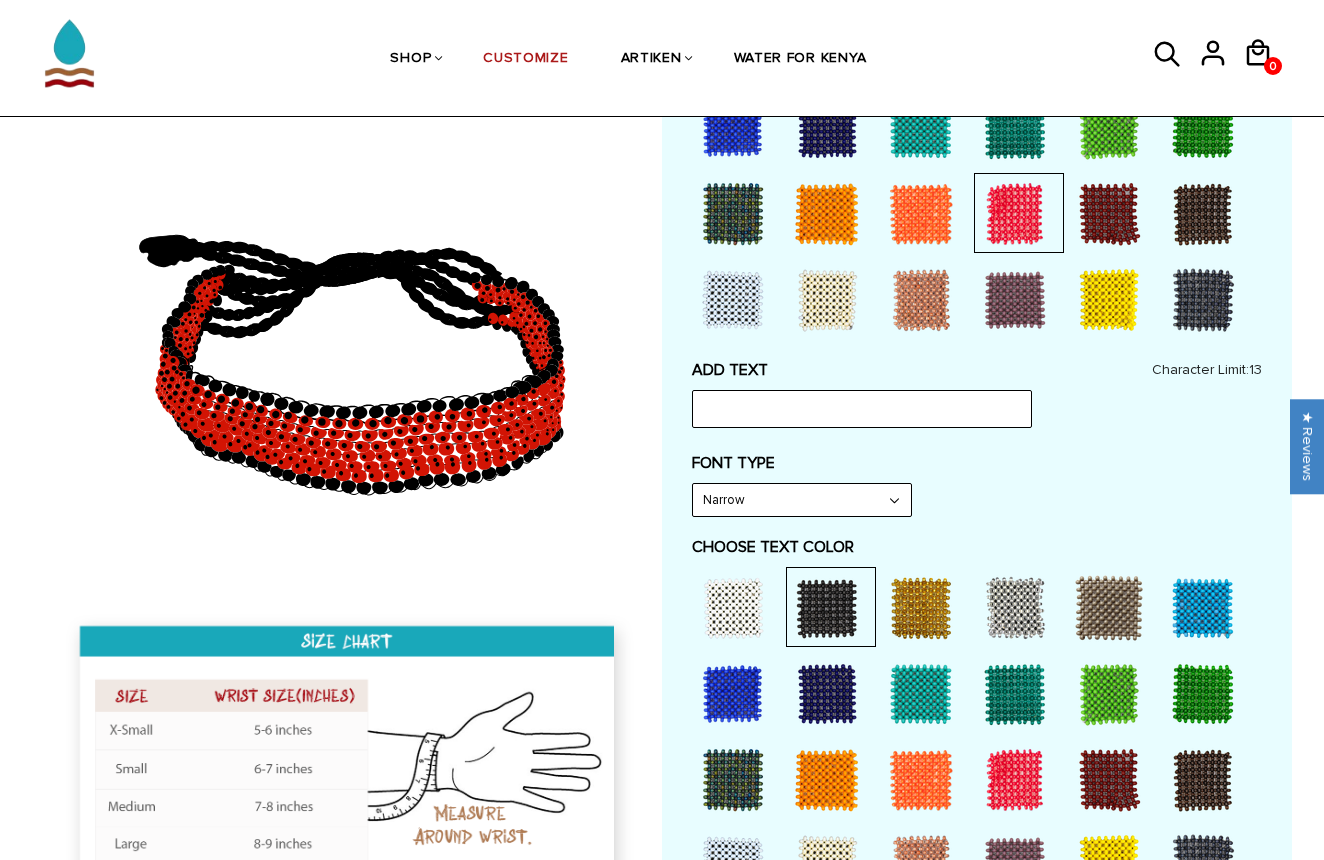 scroll, scrollTop: 582, scrollLeft: 0, axis: vertical 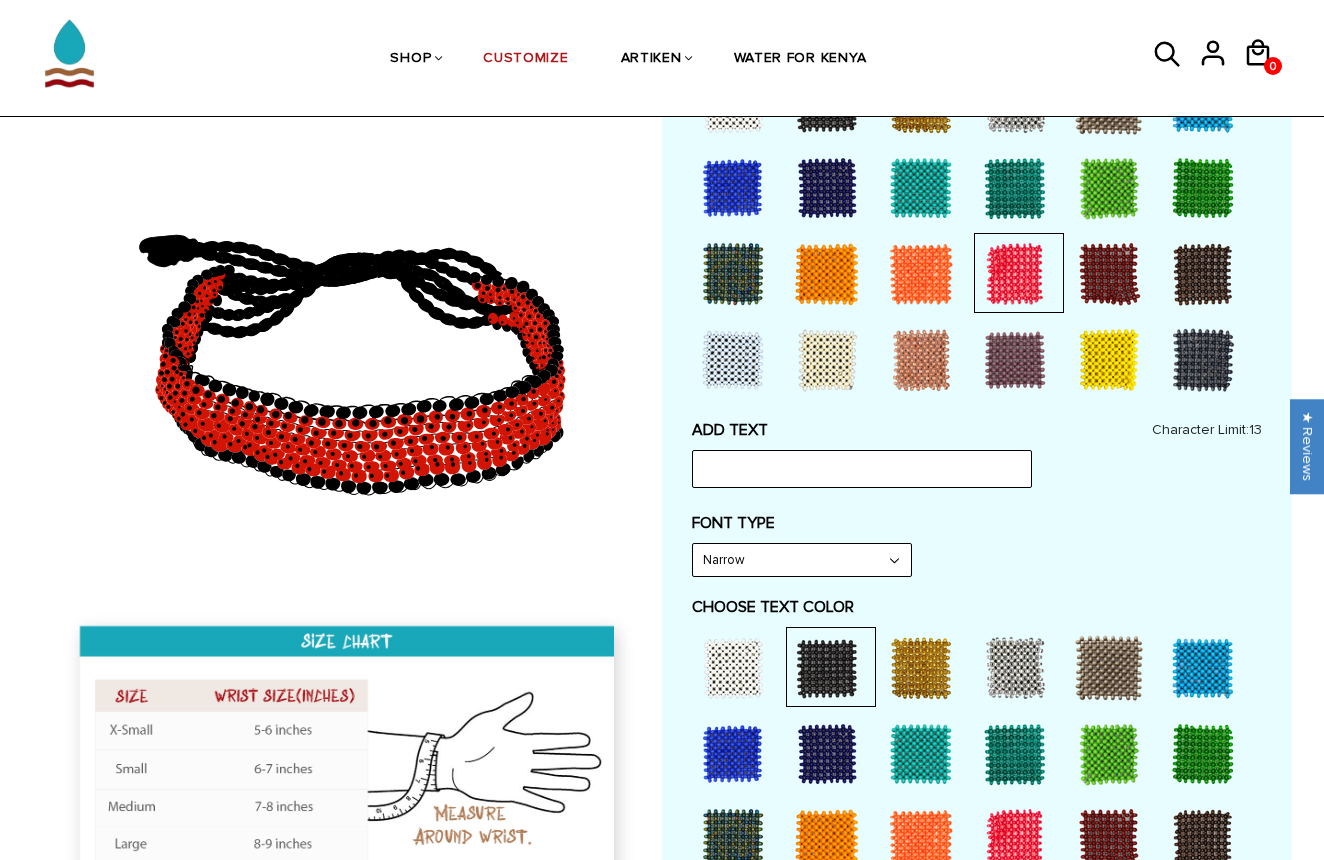 click at bounding box center (733, 188) 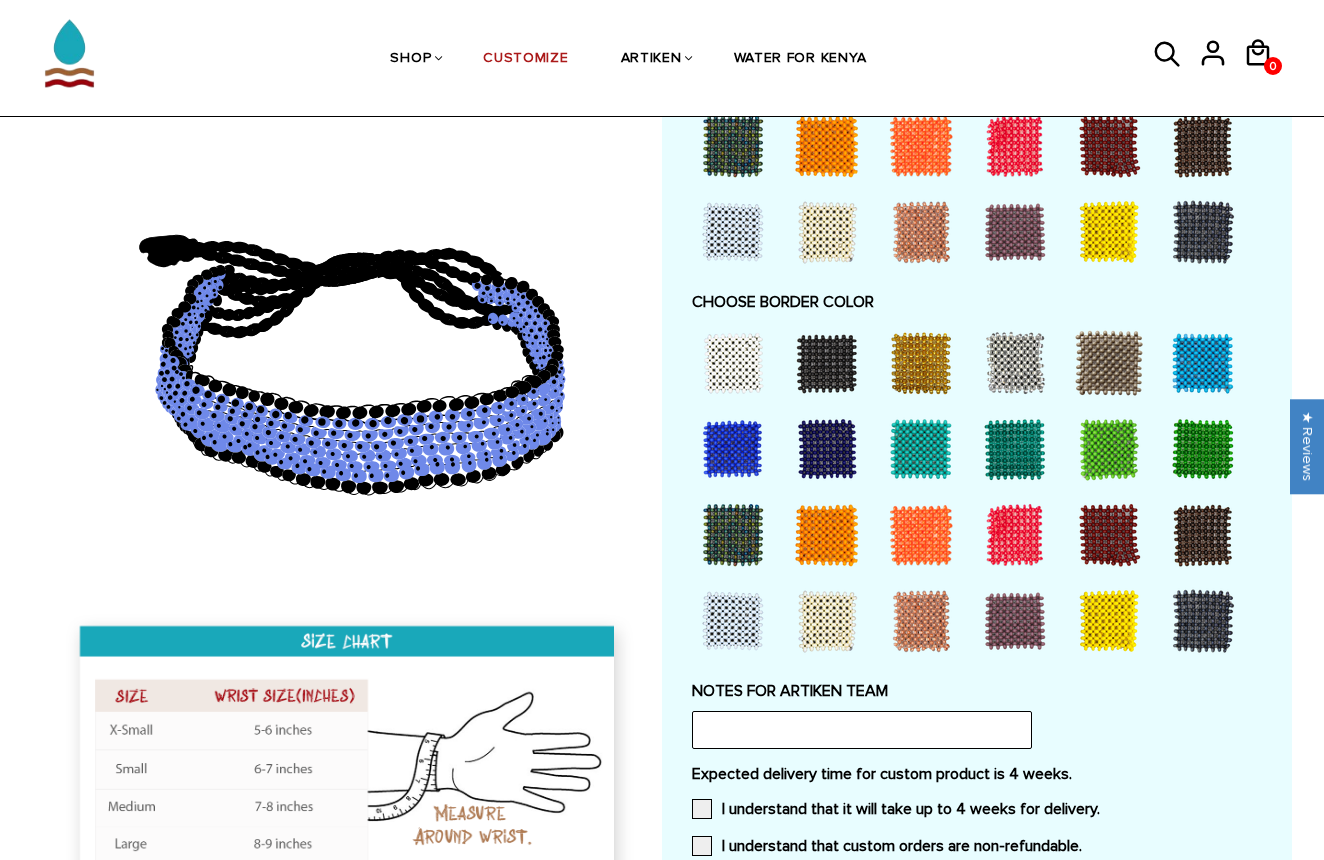 scroll, scrollTop: 1274, scrollLeft: 0, axis: vertical 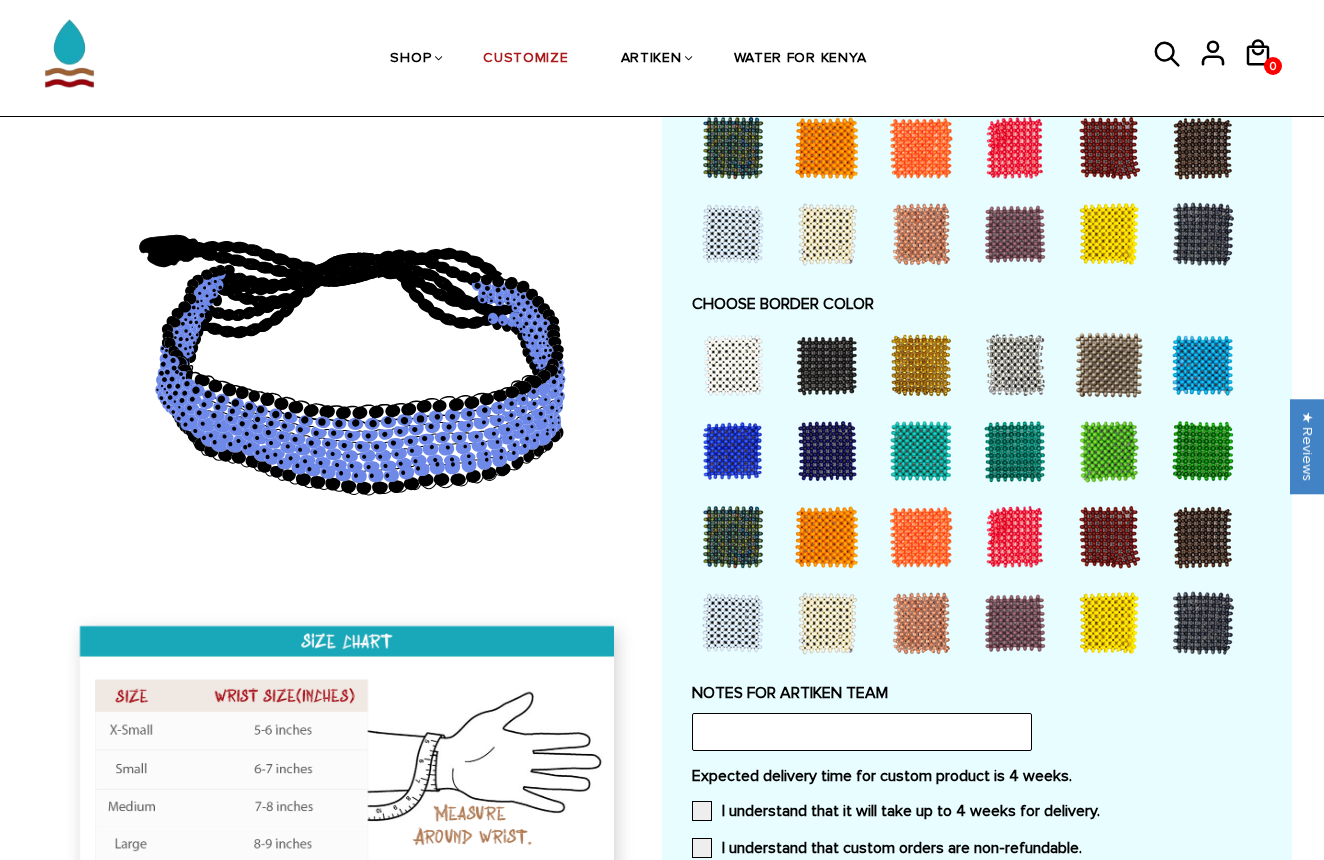 click at bounding box center (827, 365) 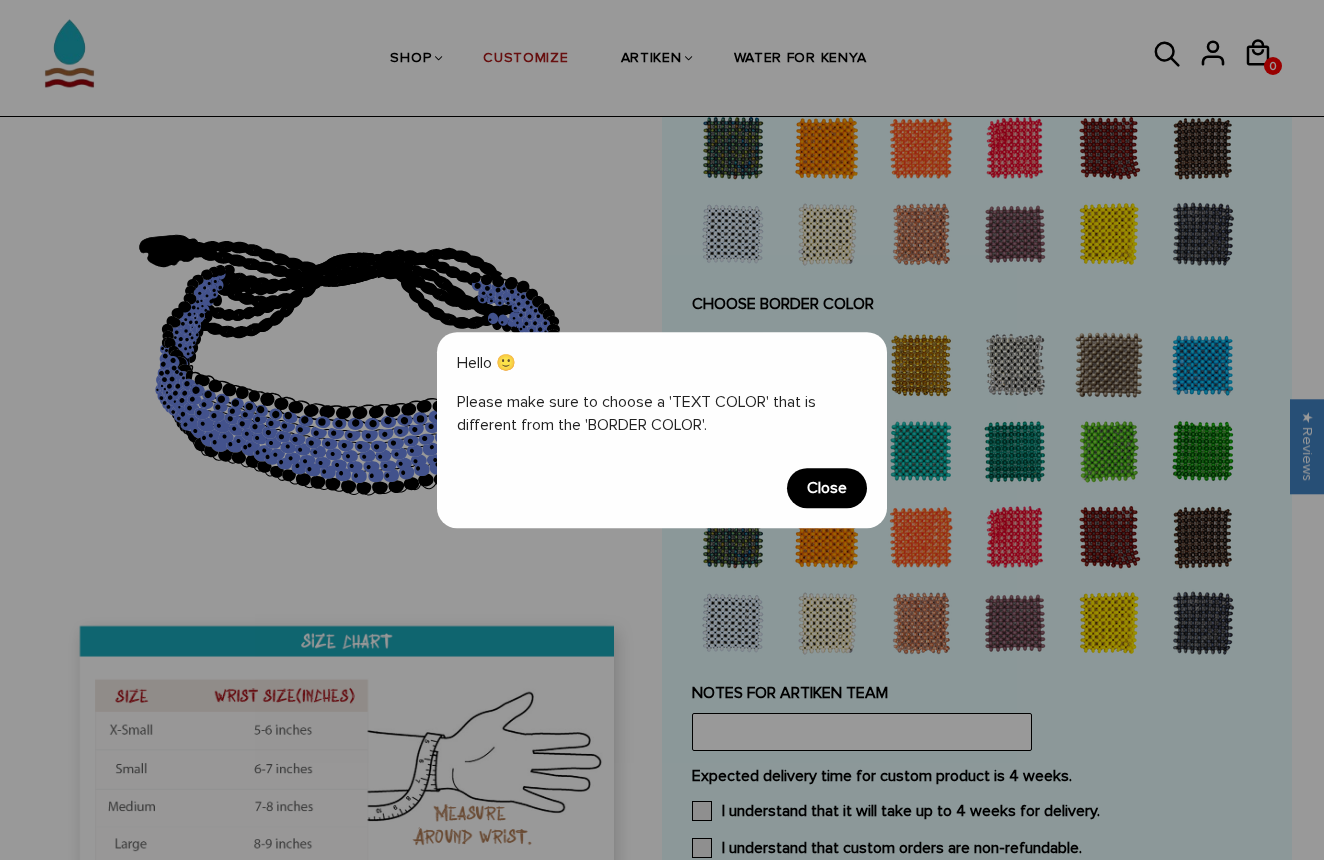 click on "Close" at bounding box center [827, 488] 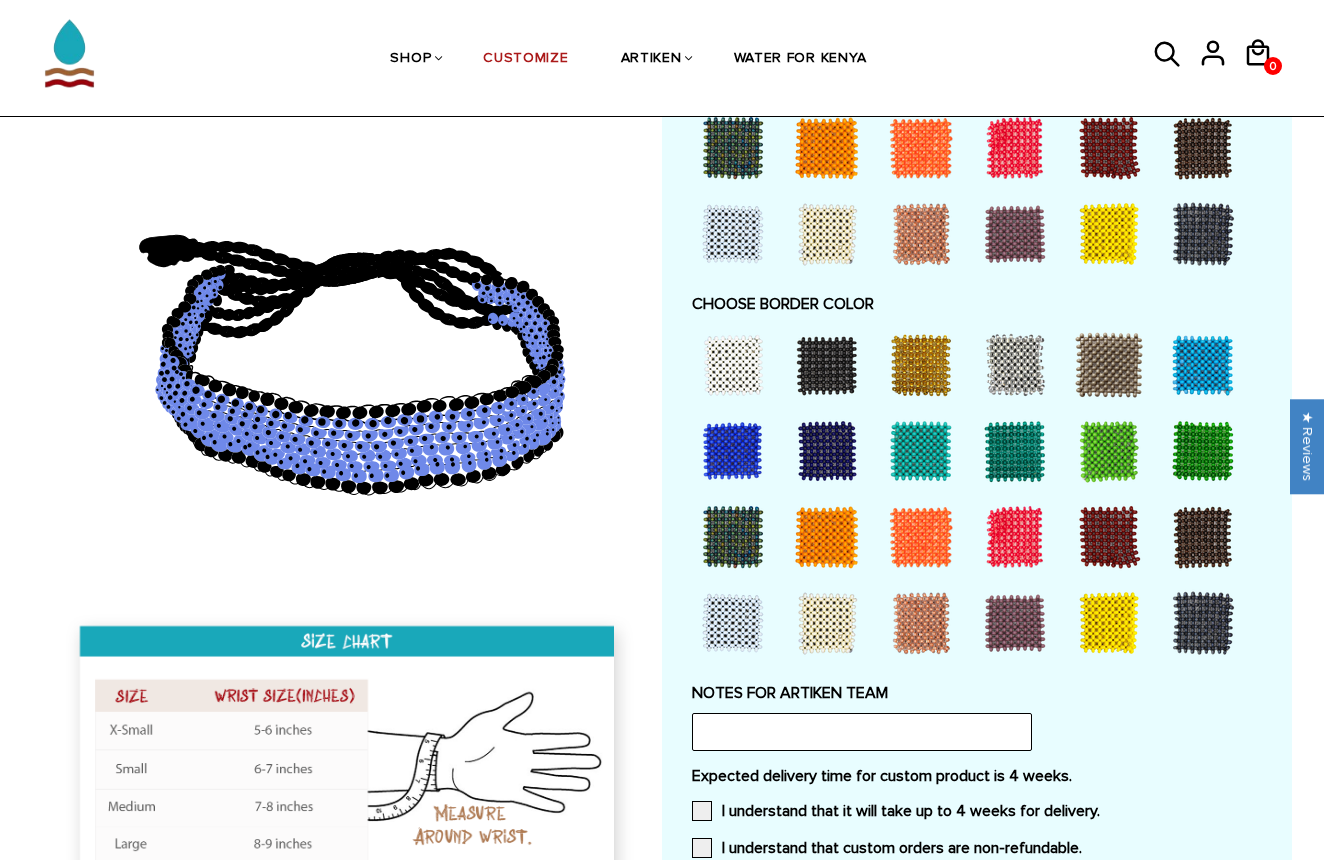 click at bounding box center [733, 365] 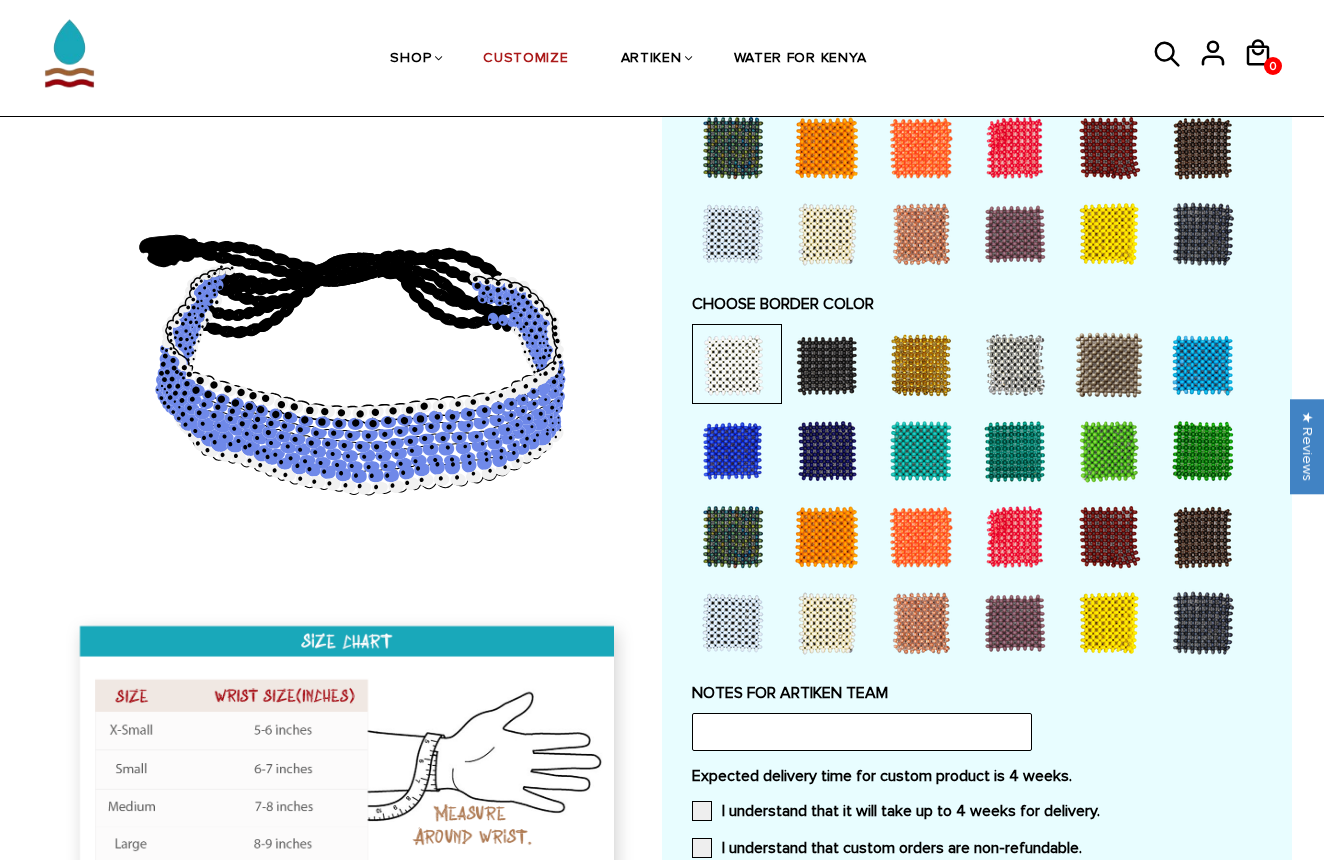 click at bounding box center (733, 451) 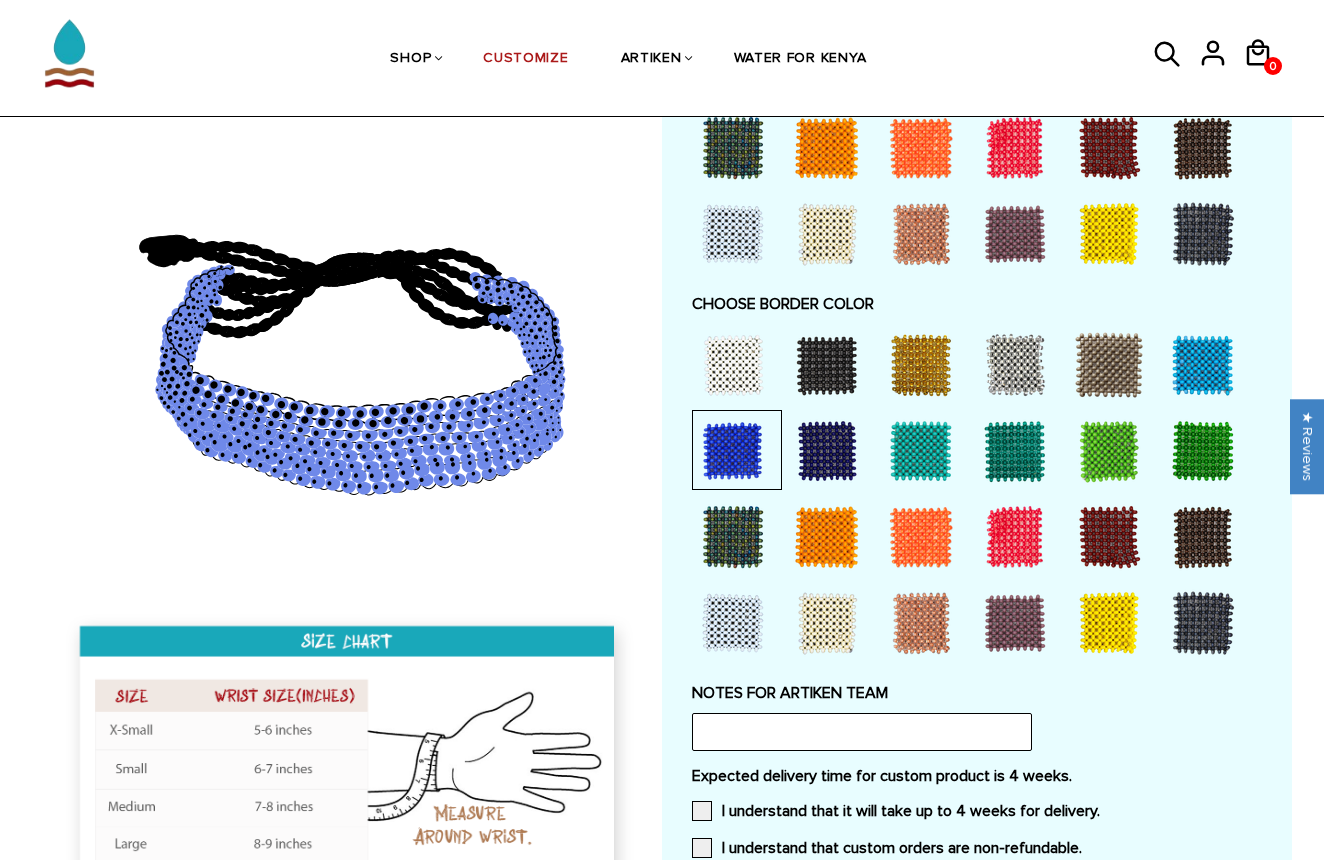 click at bounding box center (1203, 365) 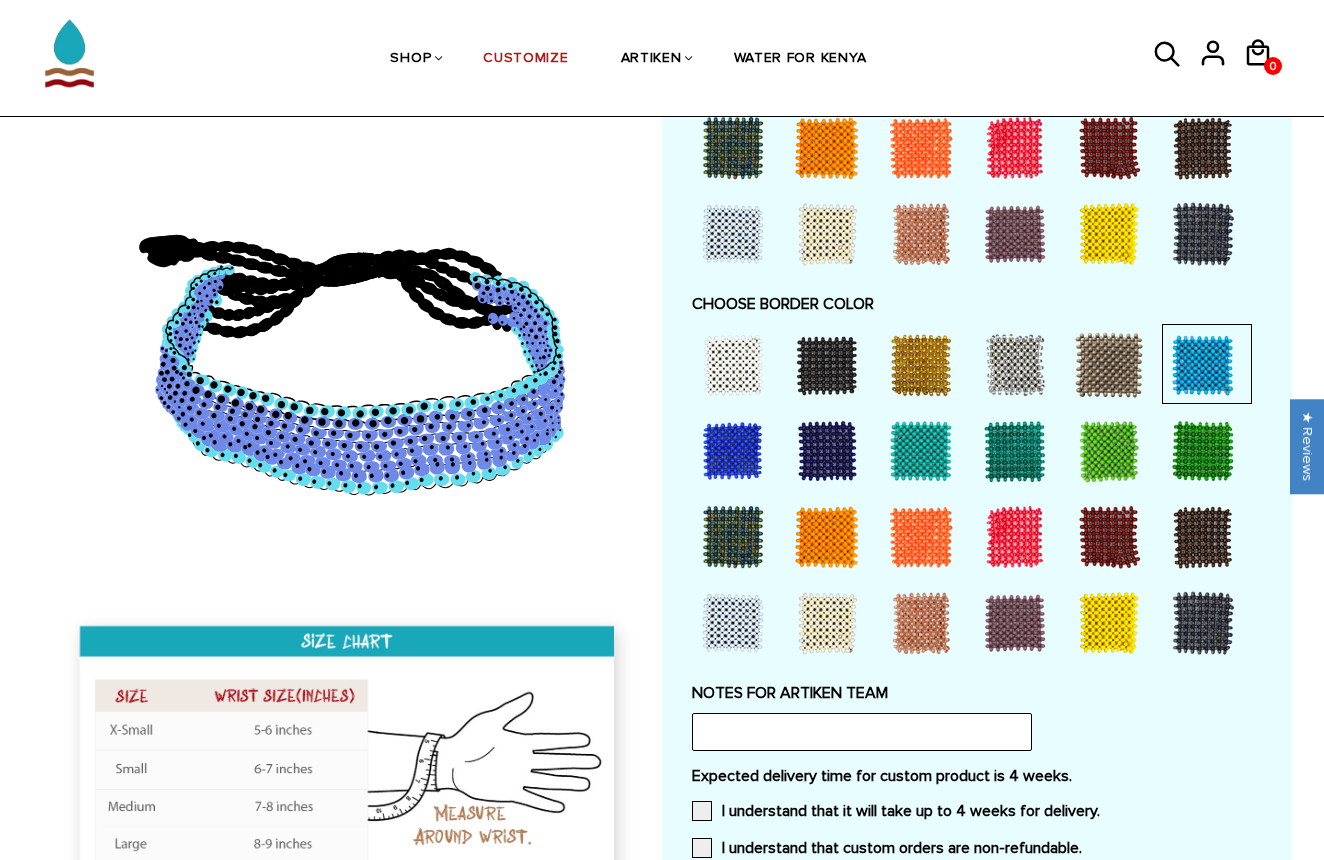 click at bounding box center [733, 623] 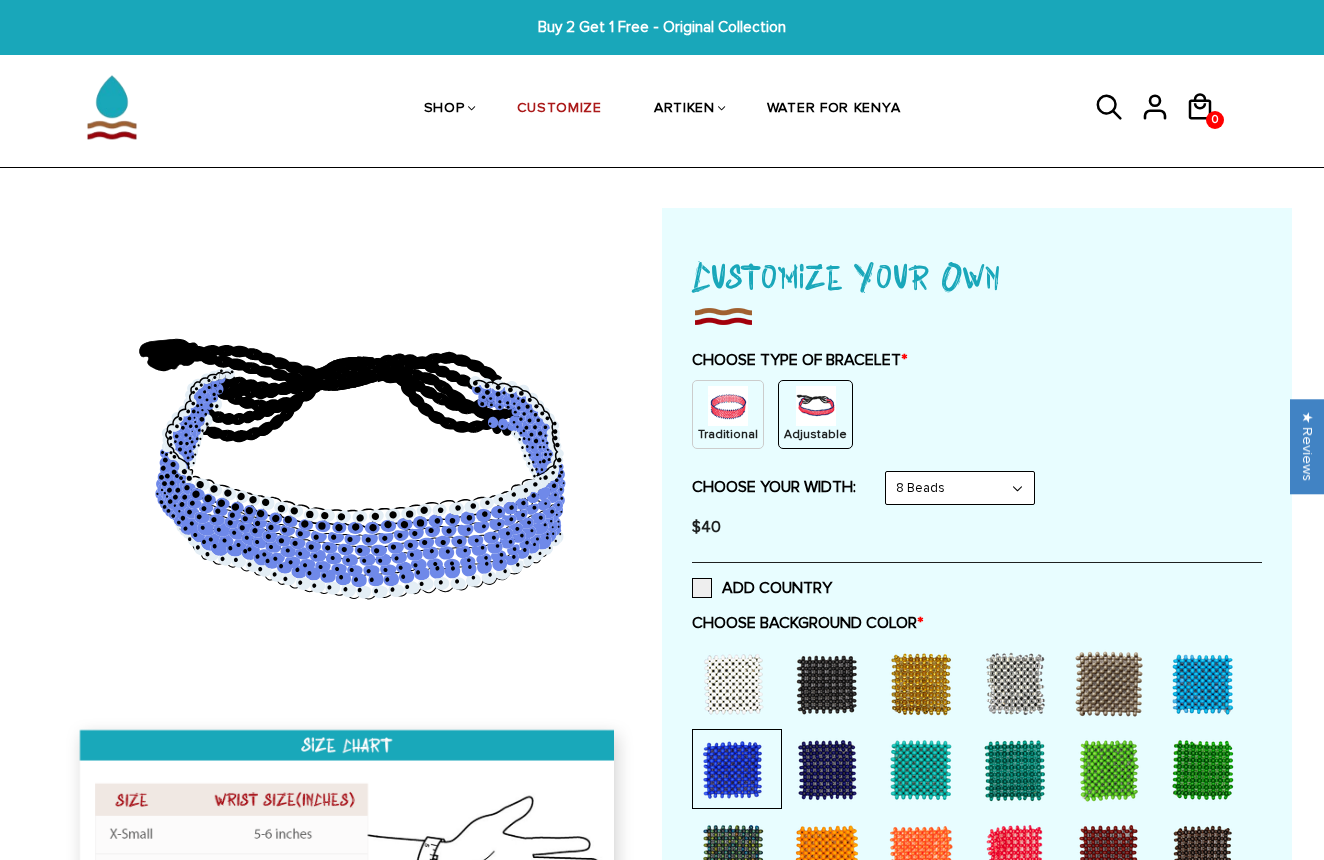 scroll, scrollTop: 0, scrollLeft: 0, axis: both 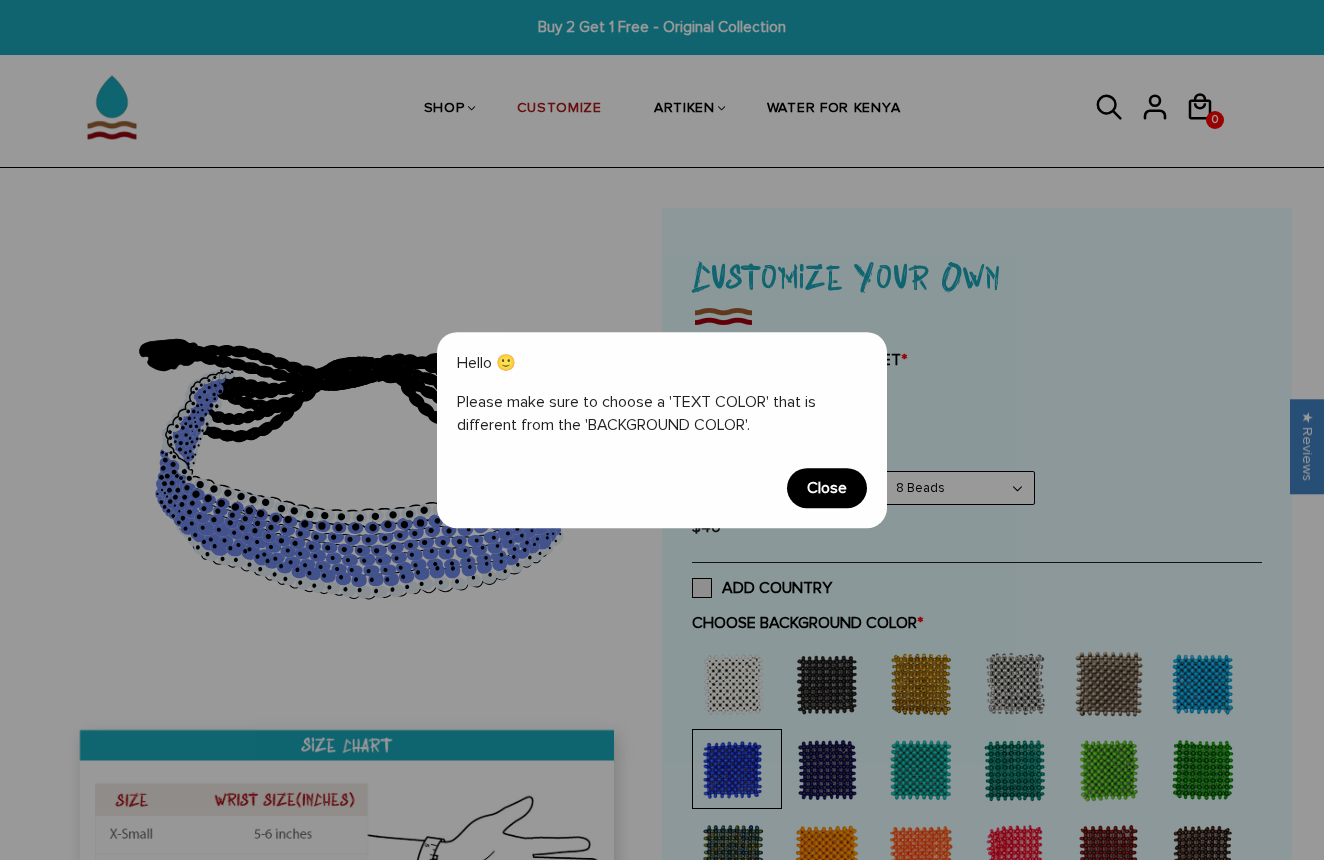 click on "Close" at bounding box center [827, 488] 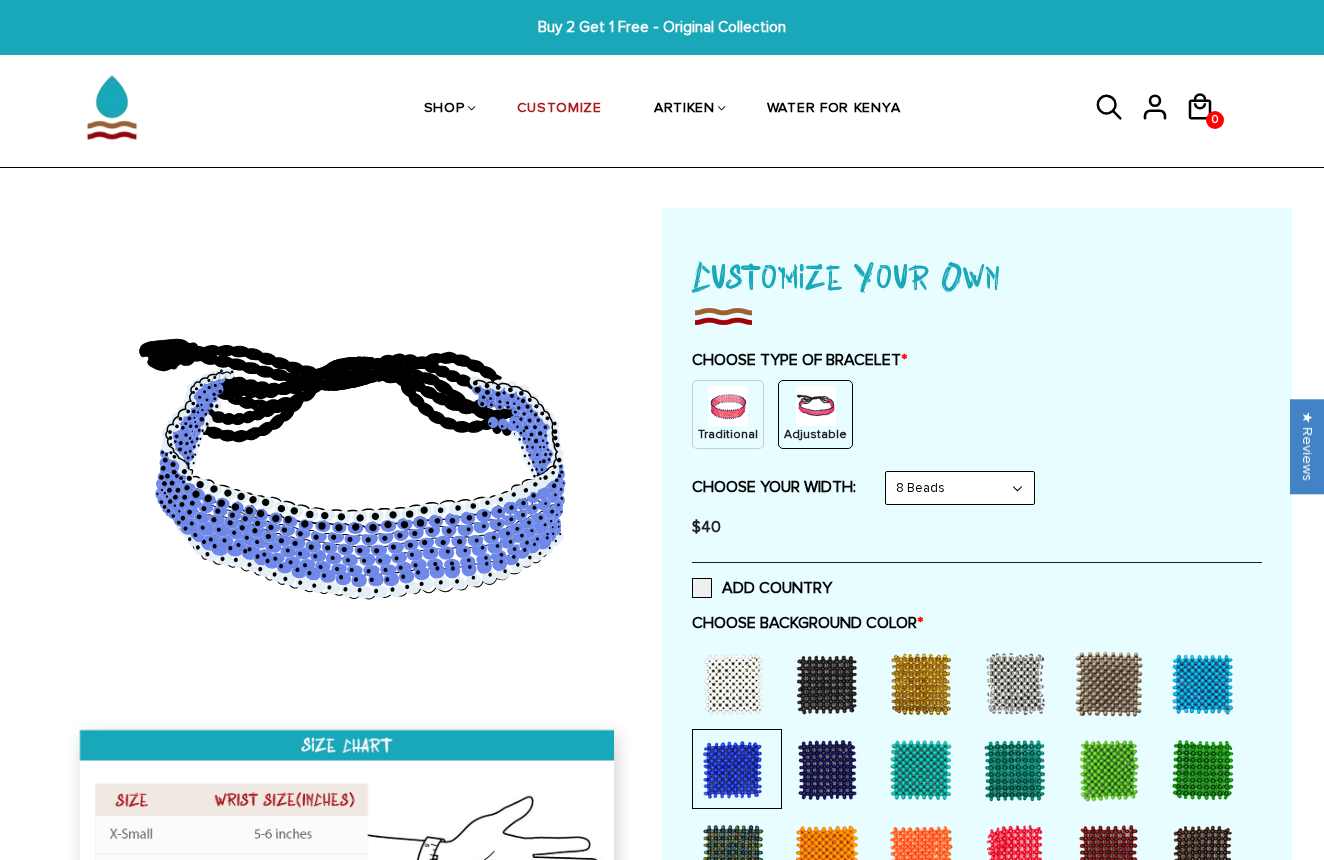 click at bounding box center (733, 684) 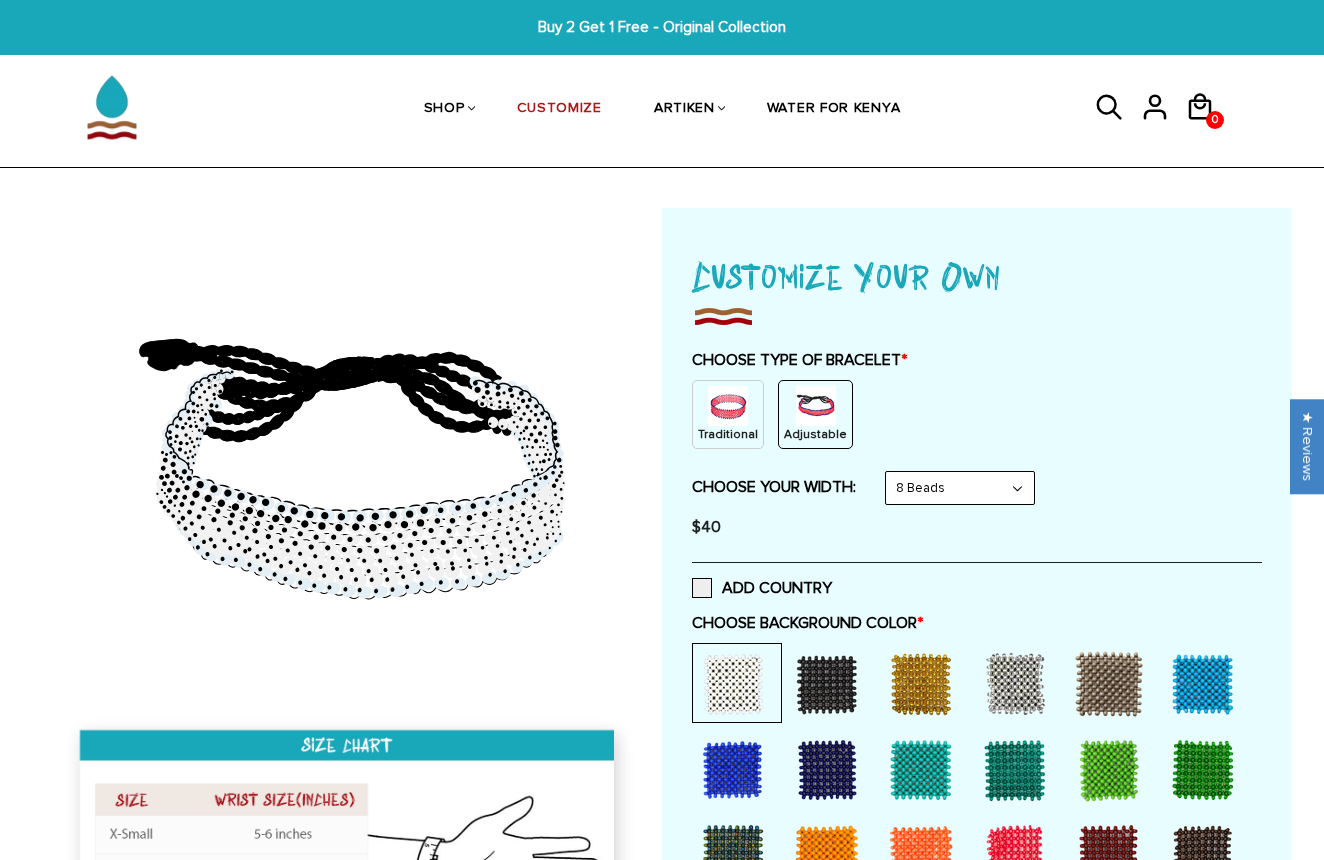 click at bounding box center [733, 770] 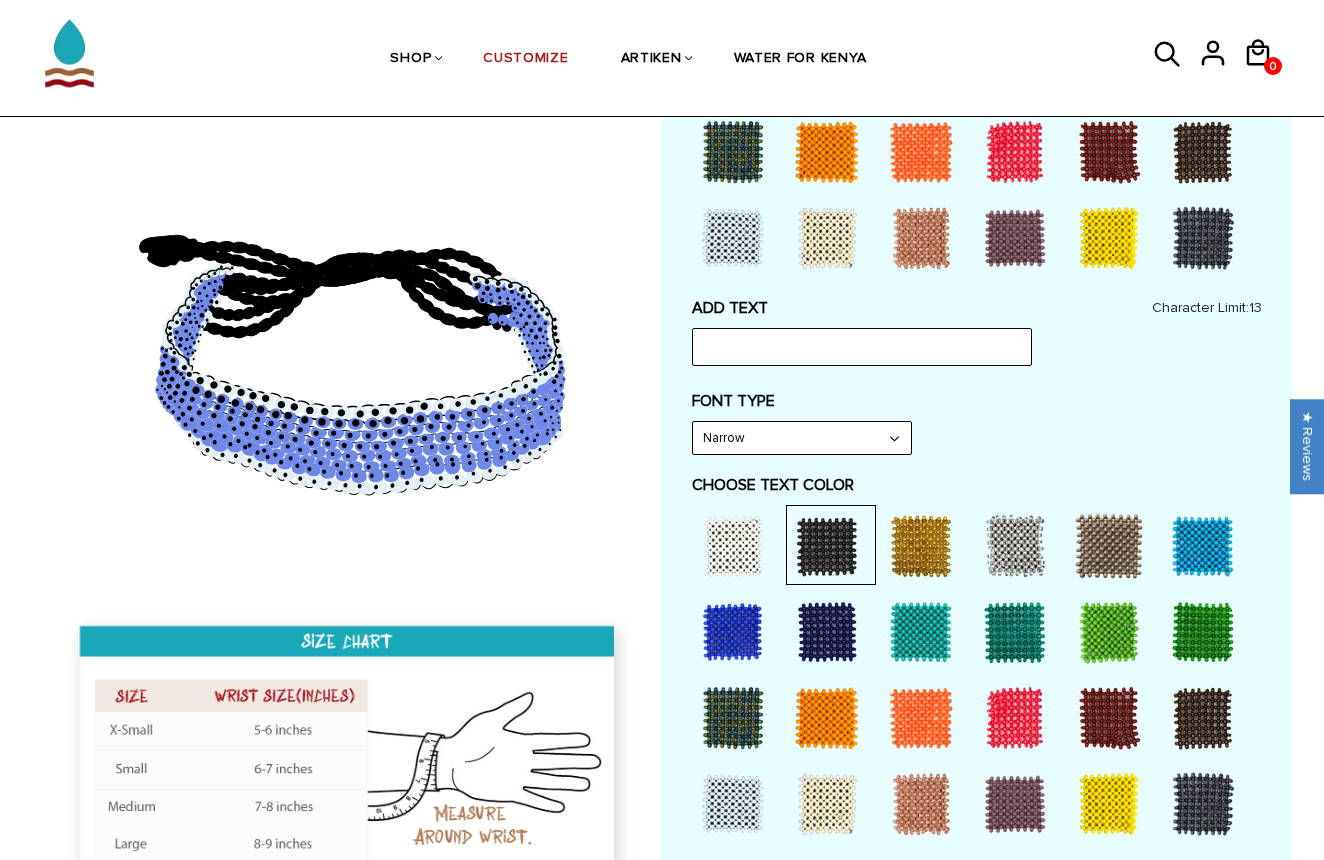 scroll, scrollTop: 696, scrollLeft: 0, axis: vertical 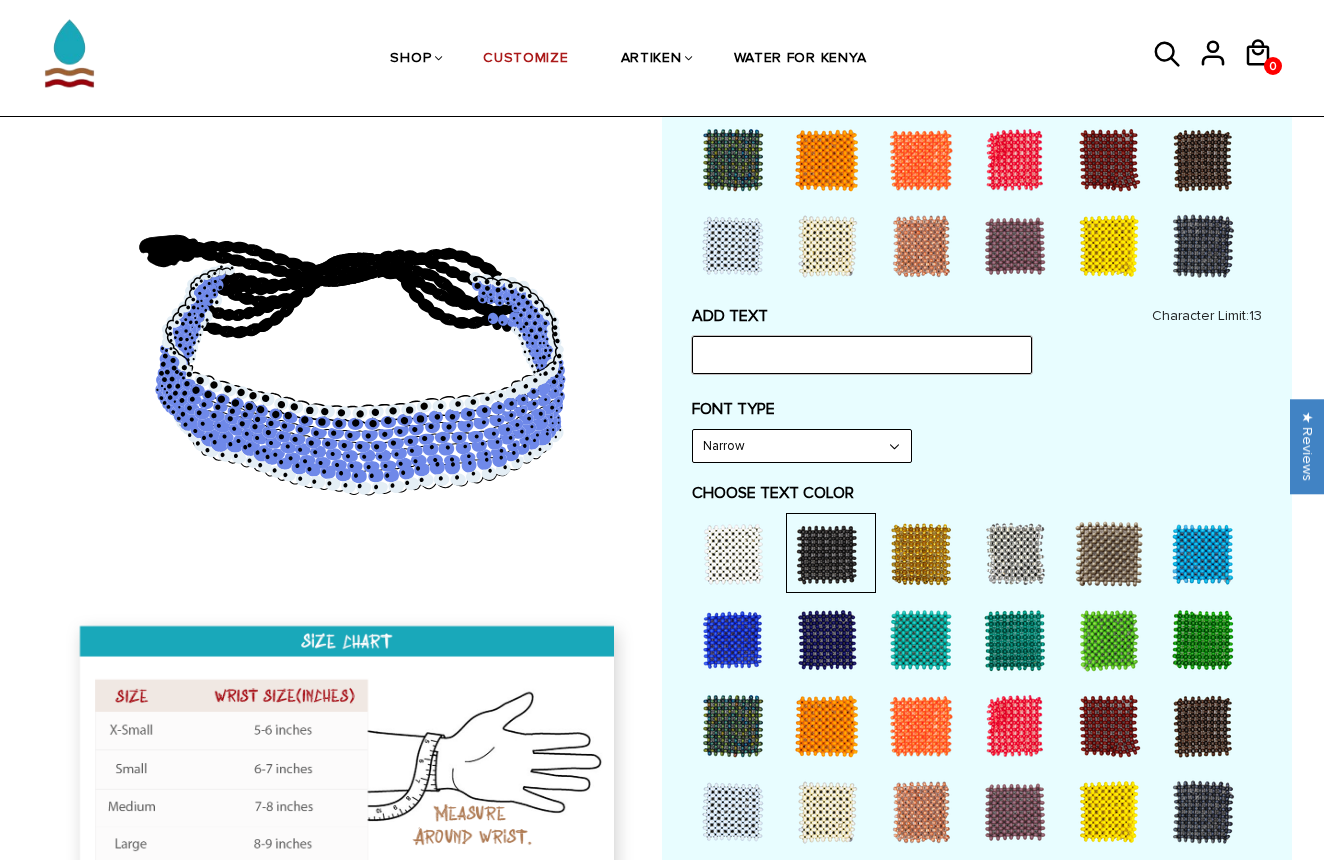 click at bounding box center [862, 355] 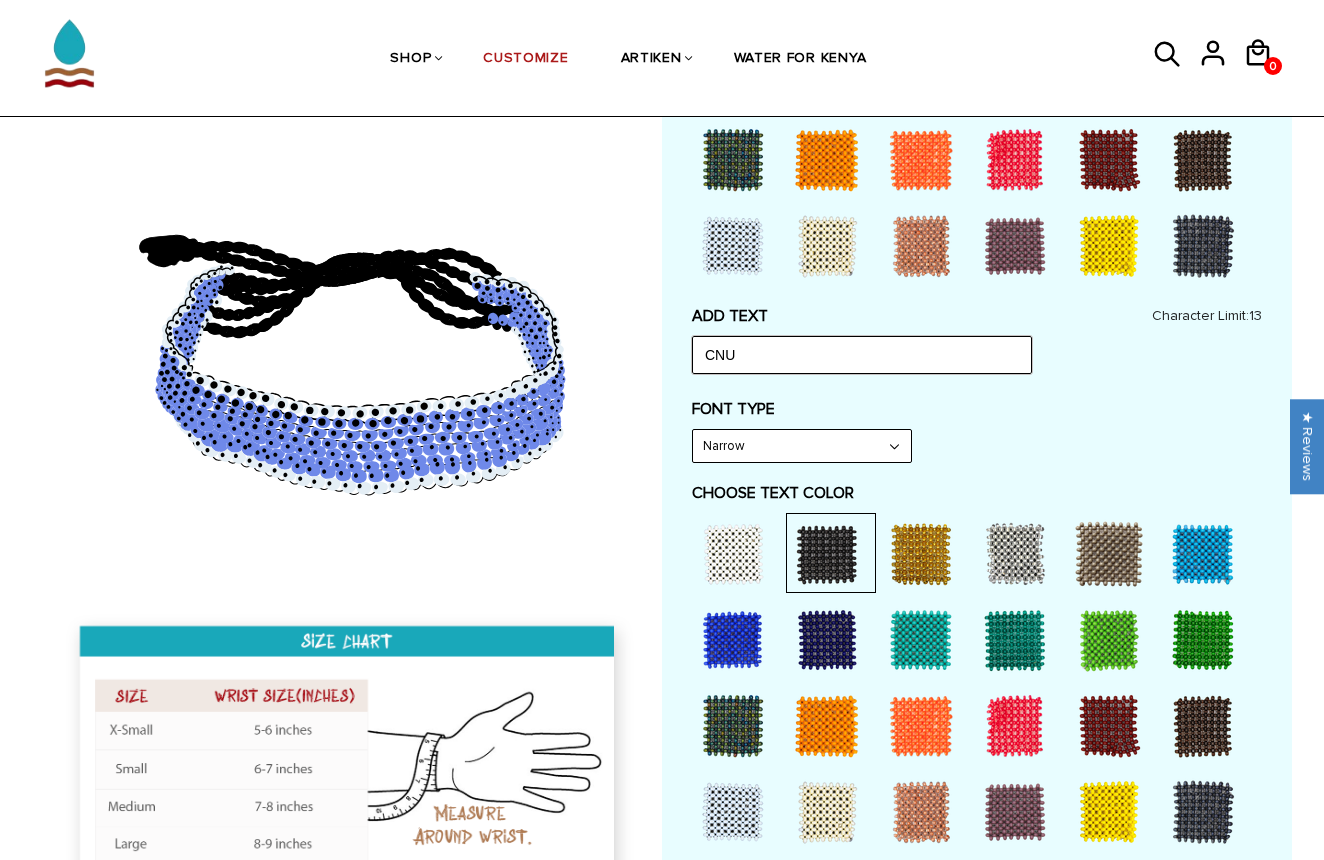 type on "CNU" 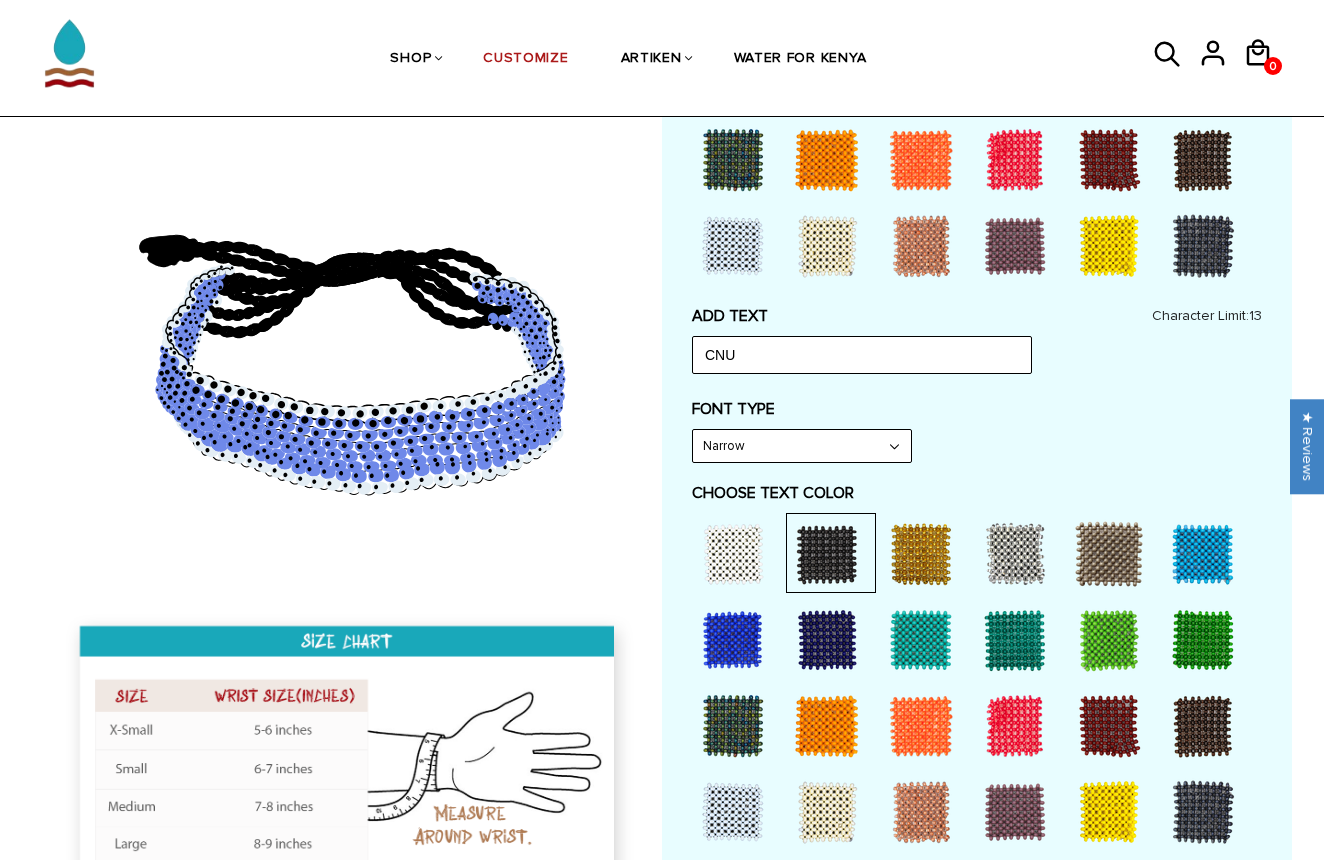 click on "FONT TYPE
Narrow
Narrow
Bold" at bounding box center [977, 431] 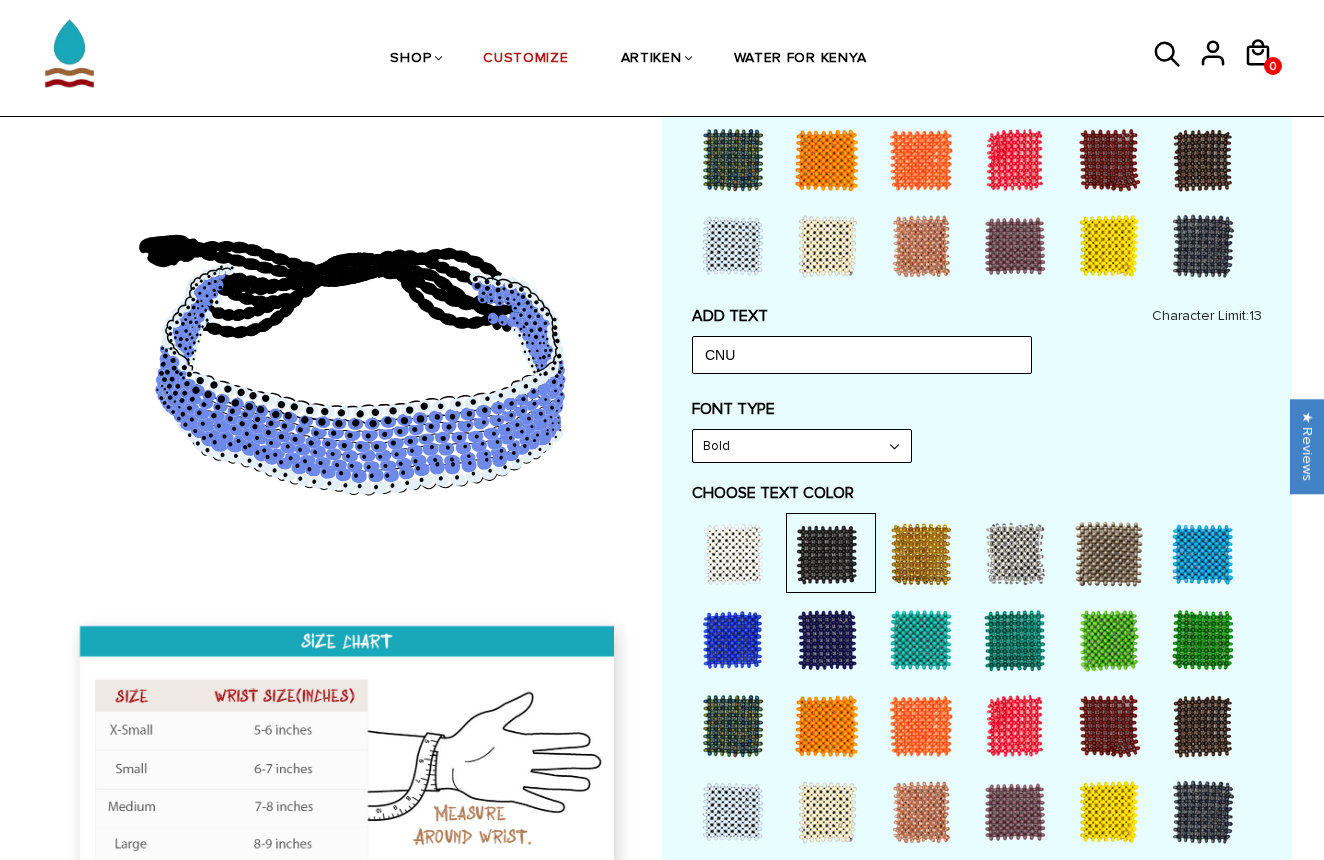 click on "FONT TYPE
Bold
Narrow
Bold" at bounding box center (977, 431) 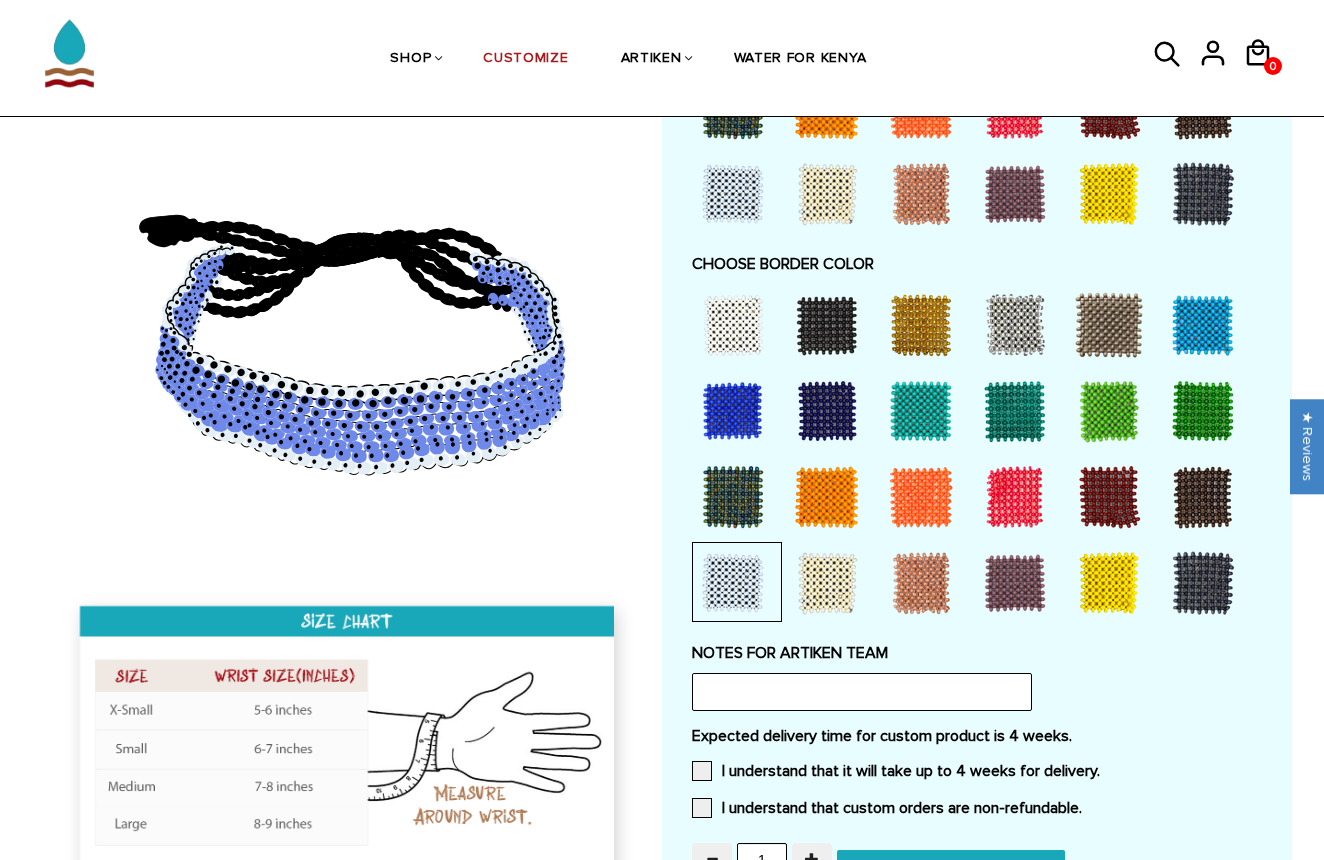 scroll, scrollTop: 1320, scrollLeft: 0, axis: vertical 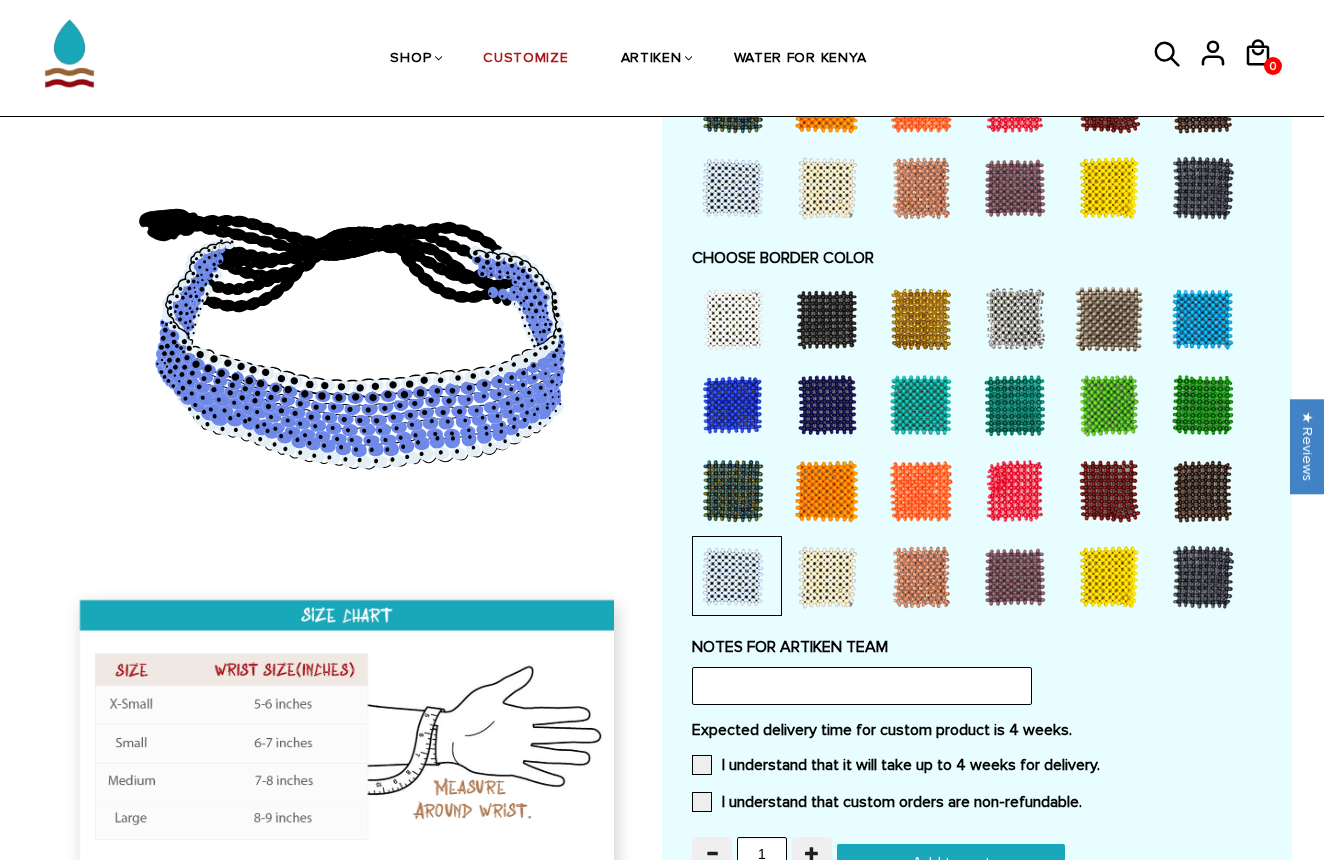 click at bounding box center [827, 319] 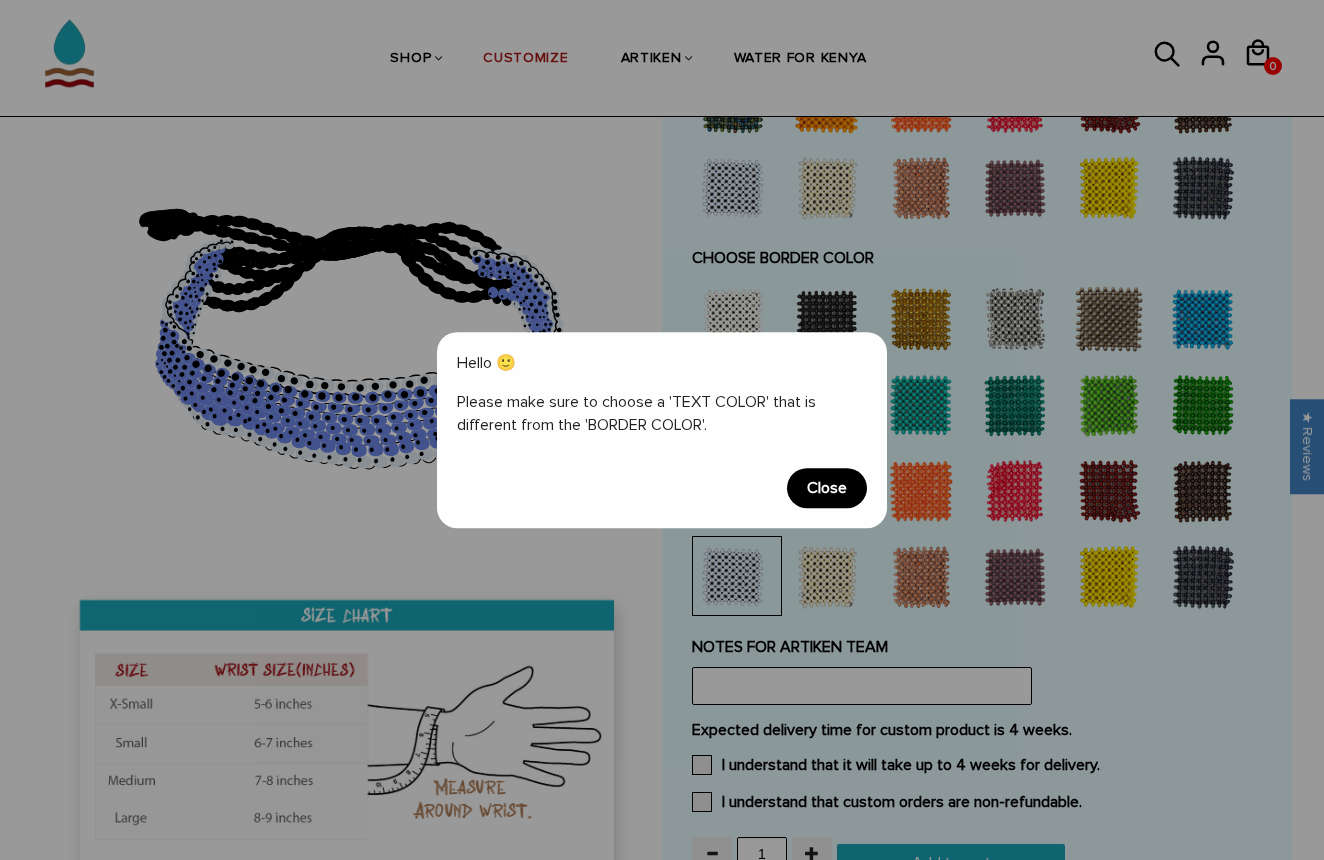 click on "Close" at bounding box center (827, 488) 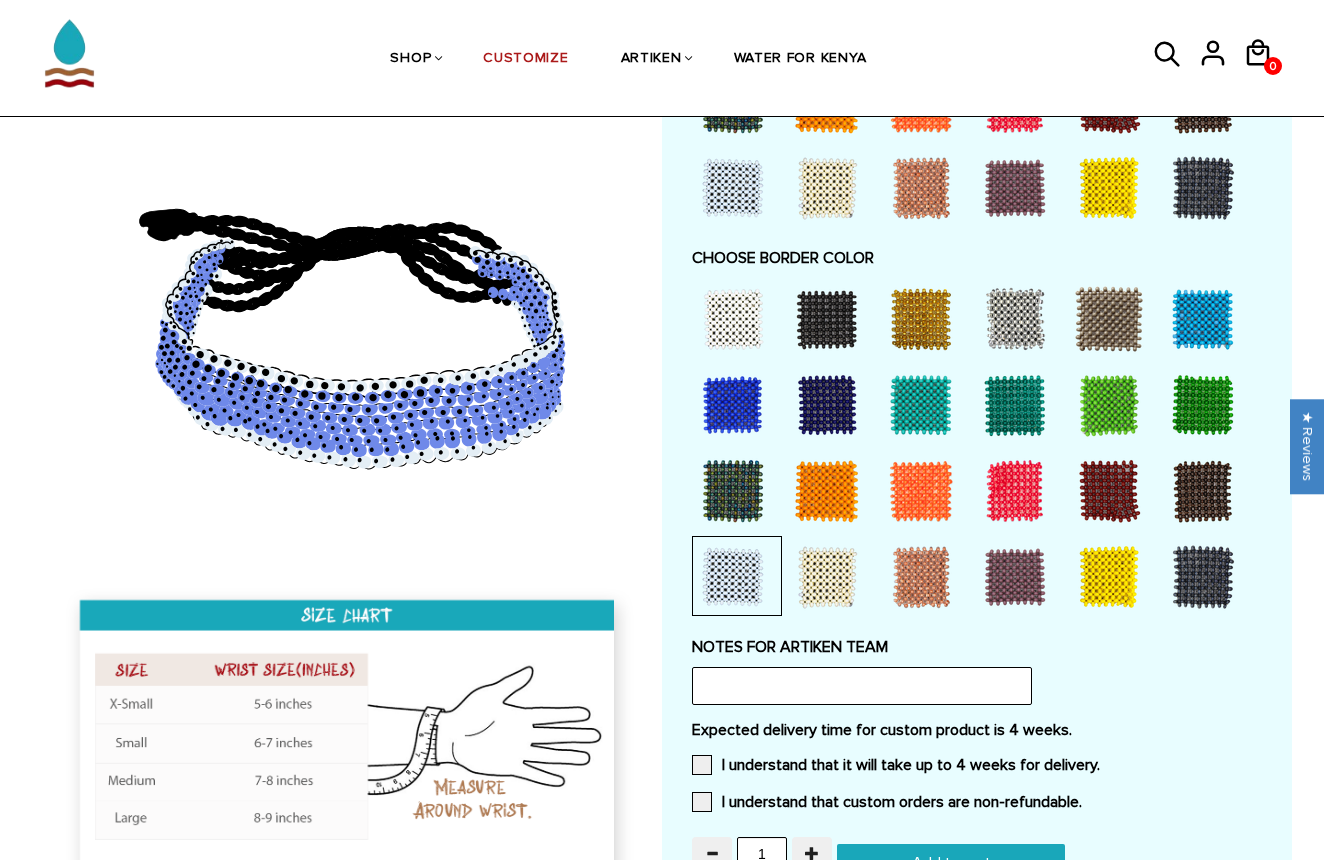 click at bounding box center [733, 405] 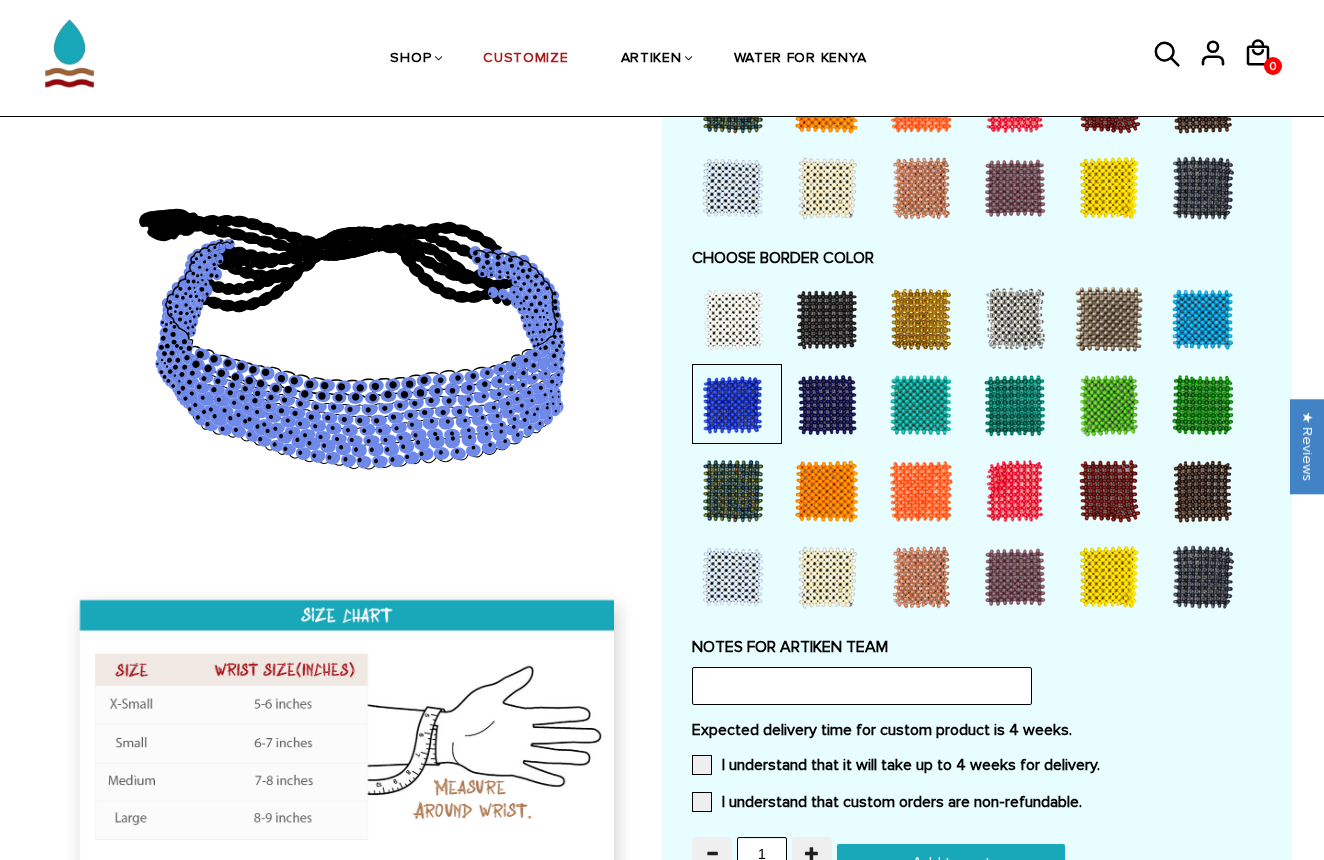 click at bounding box center (827, 319) 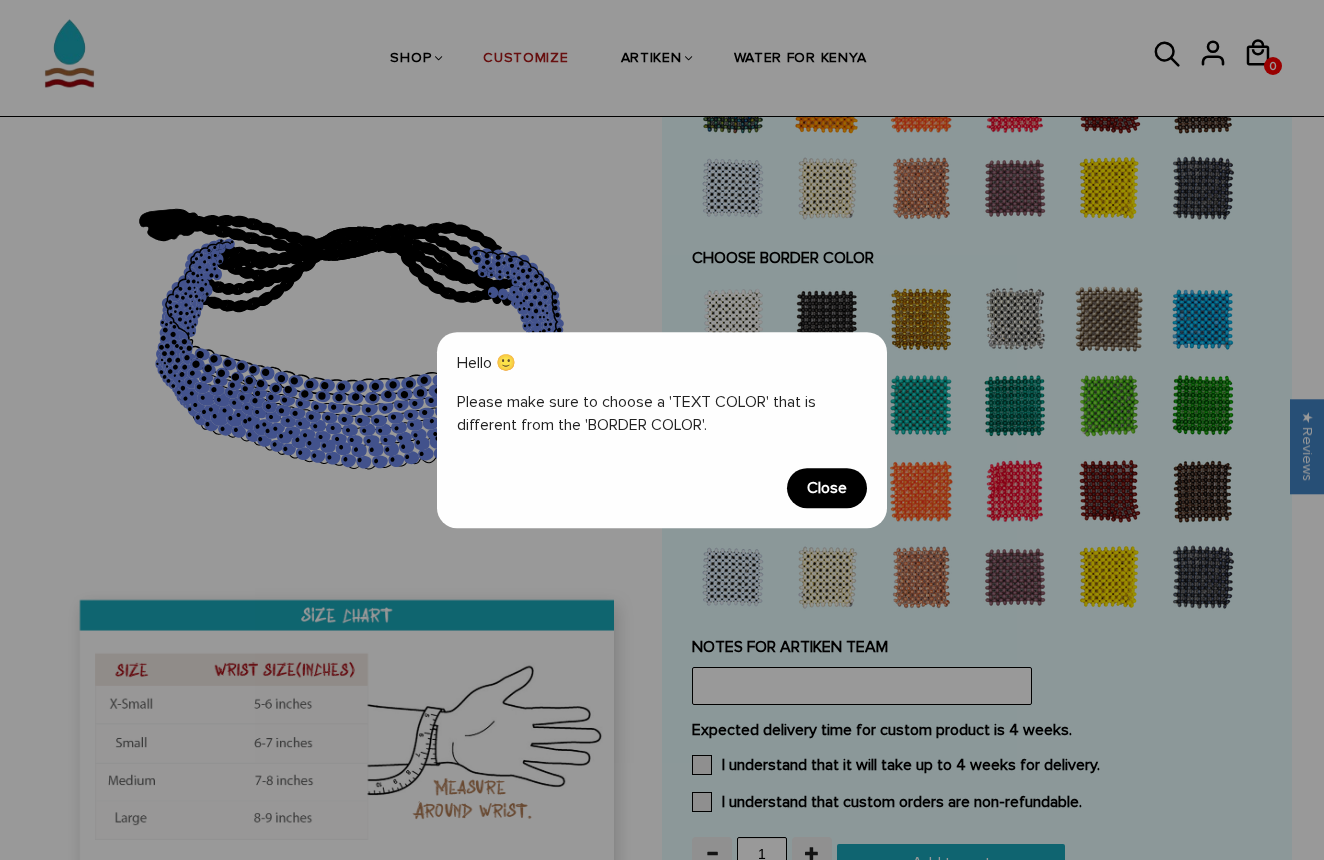 click on "Close" at bounding box center (827, 488) 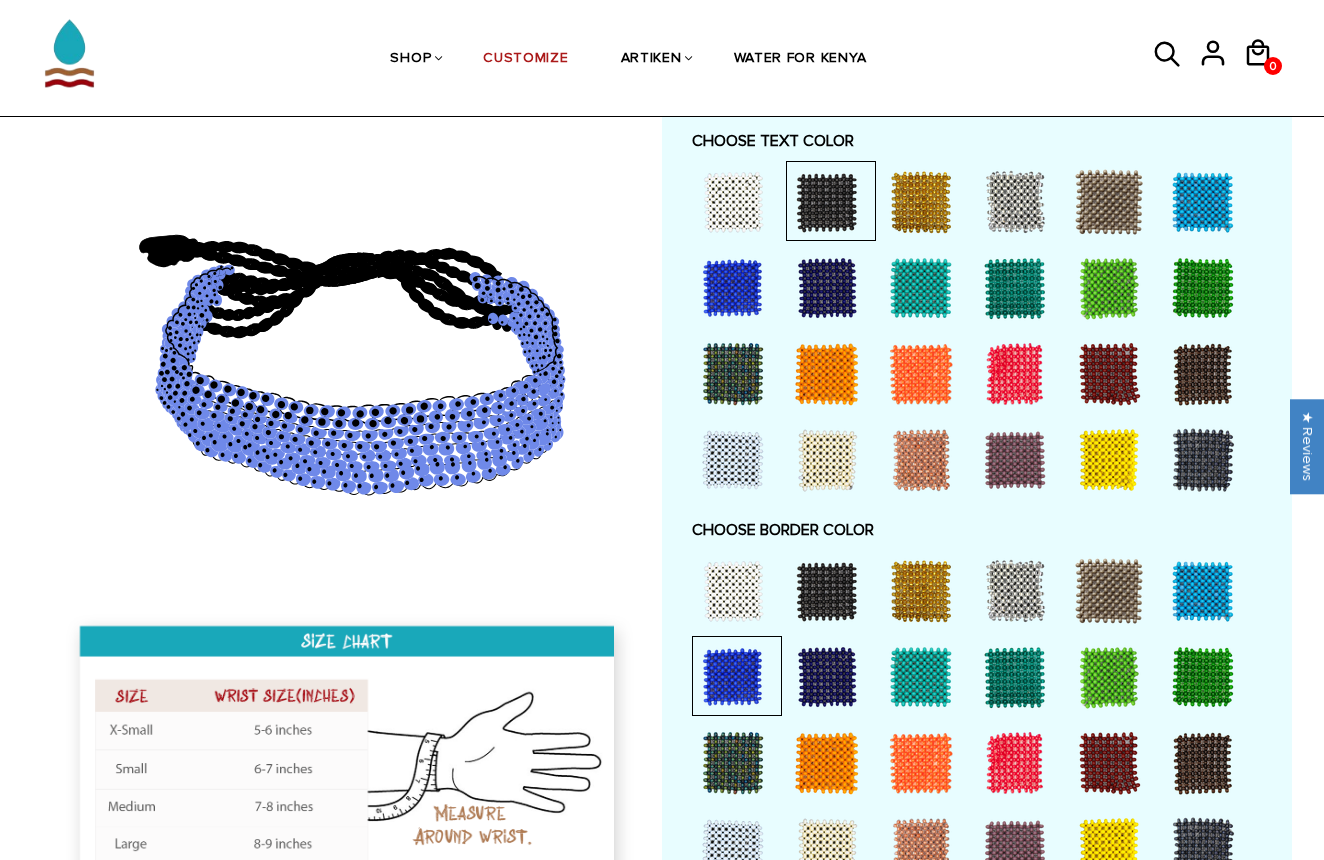 scroll, scrollTop: 1040, scrollLeft: 0, axis: vertical 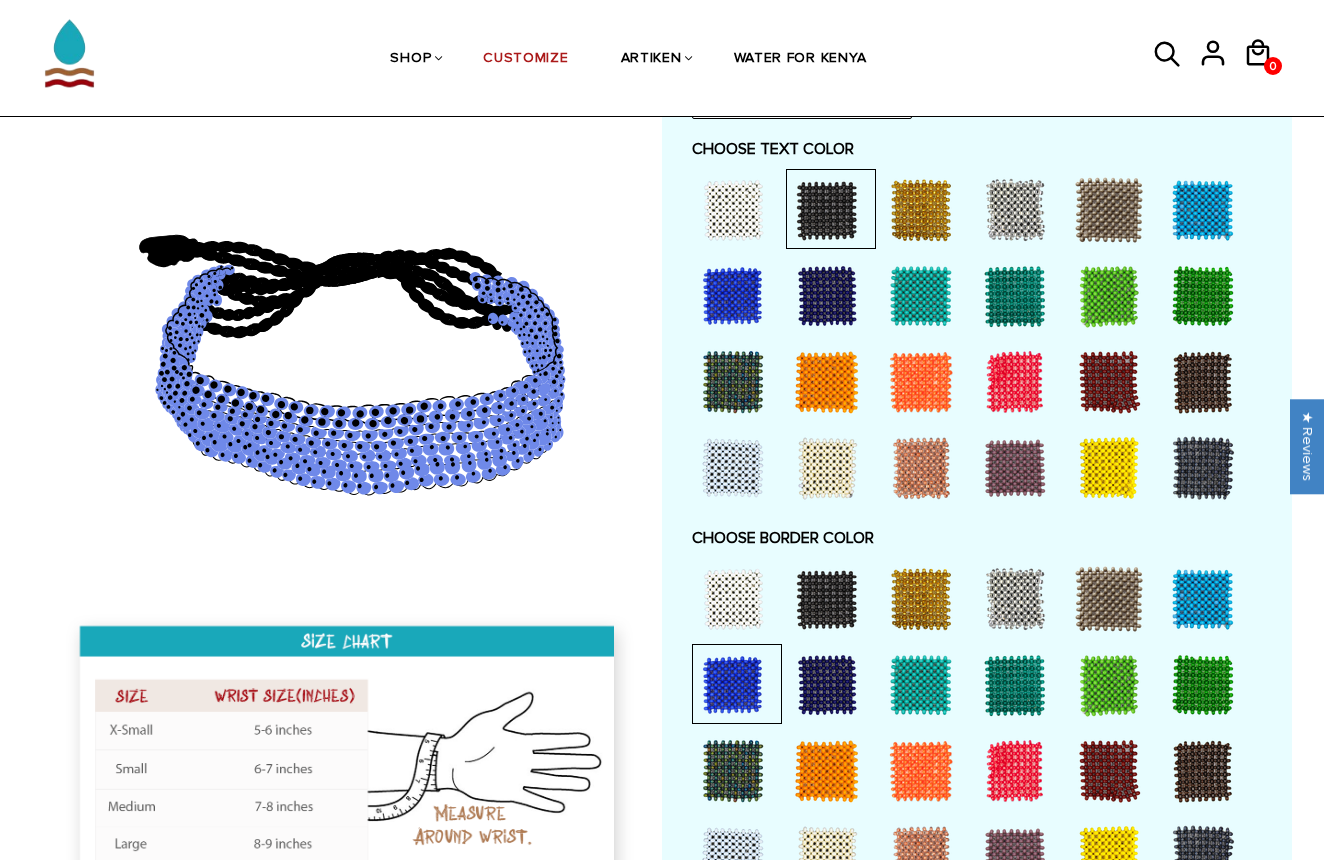 click at bounding box center [733, 296] 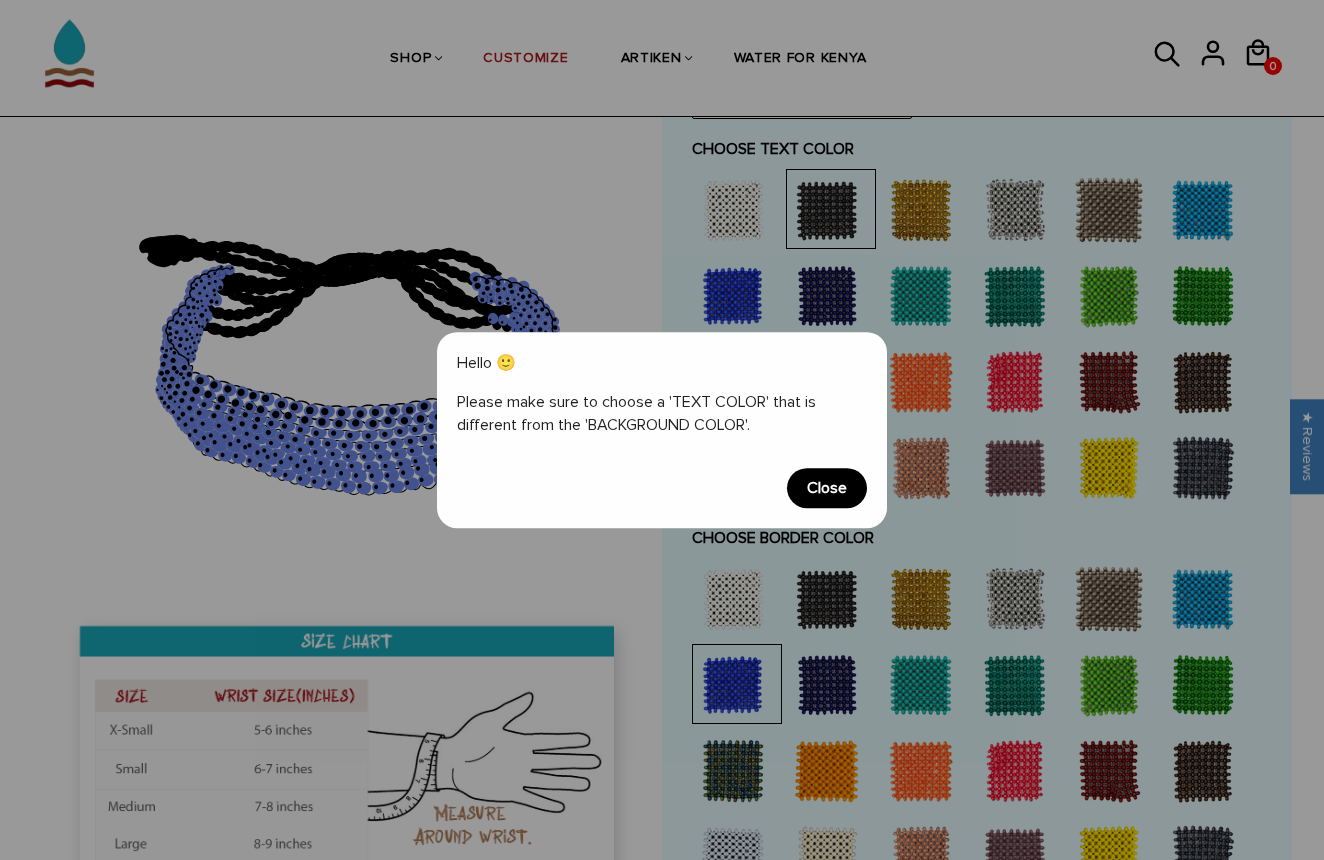click on "Close" at bounding box center [827, 488] 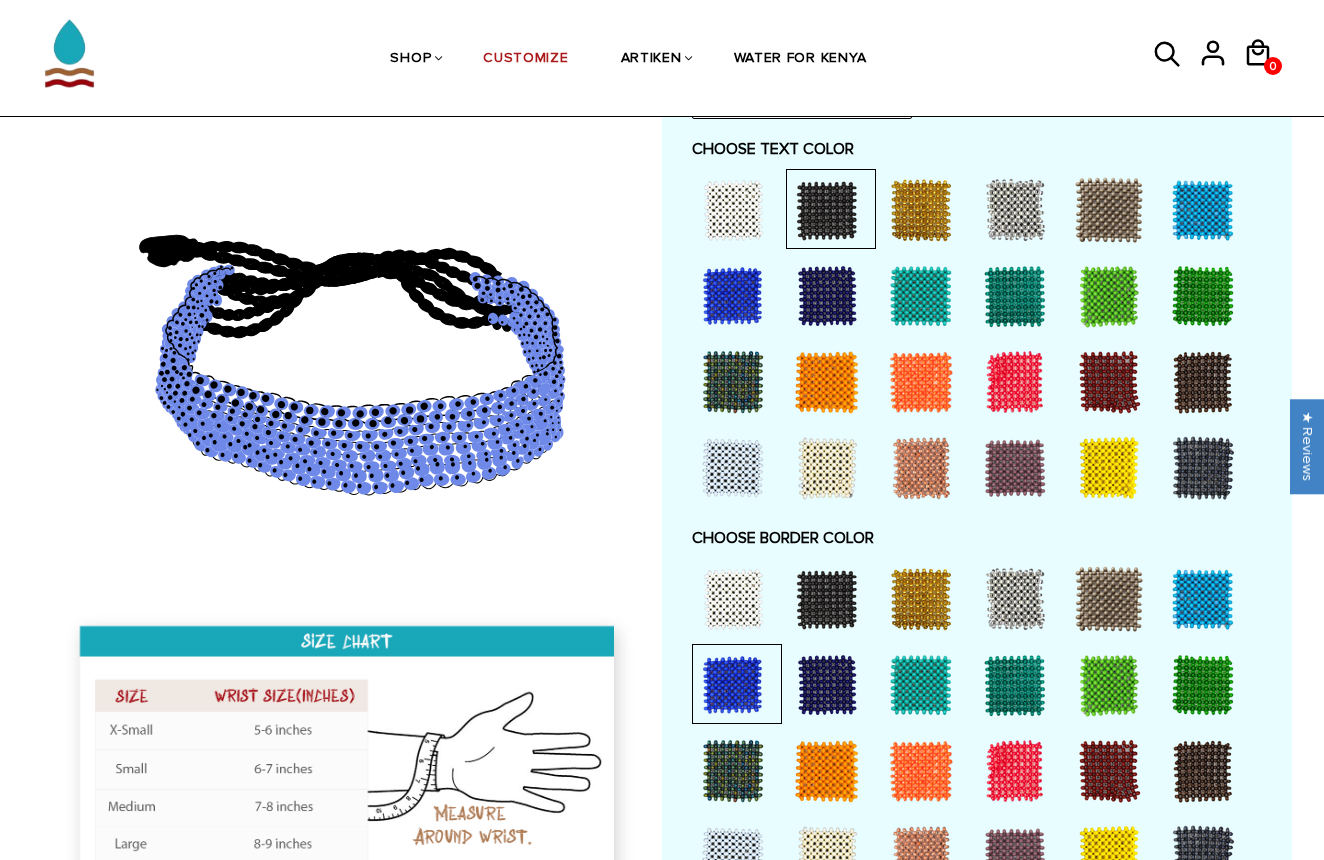 click at bounding box center (733, 210) 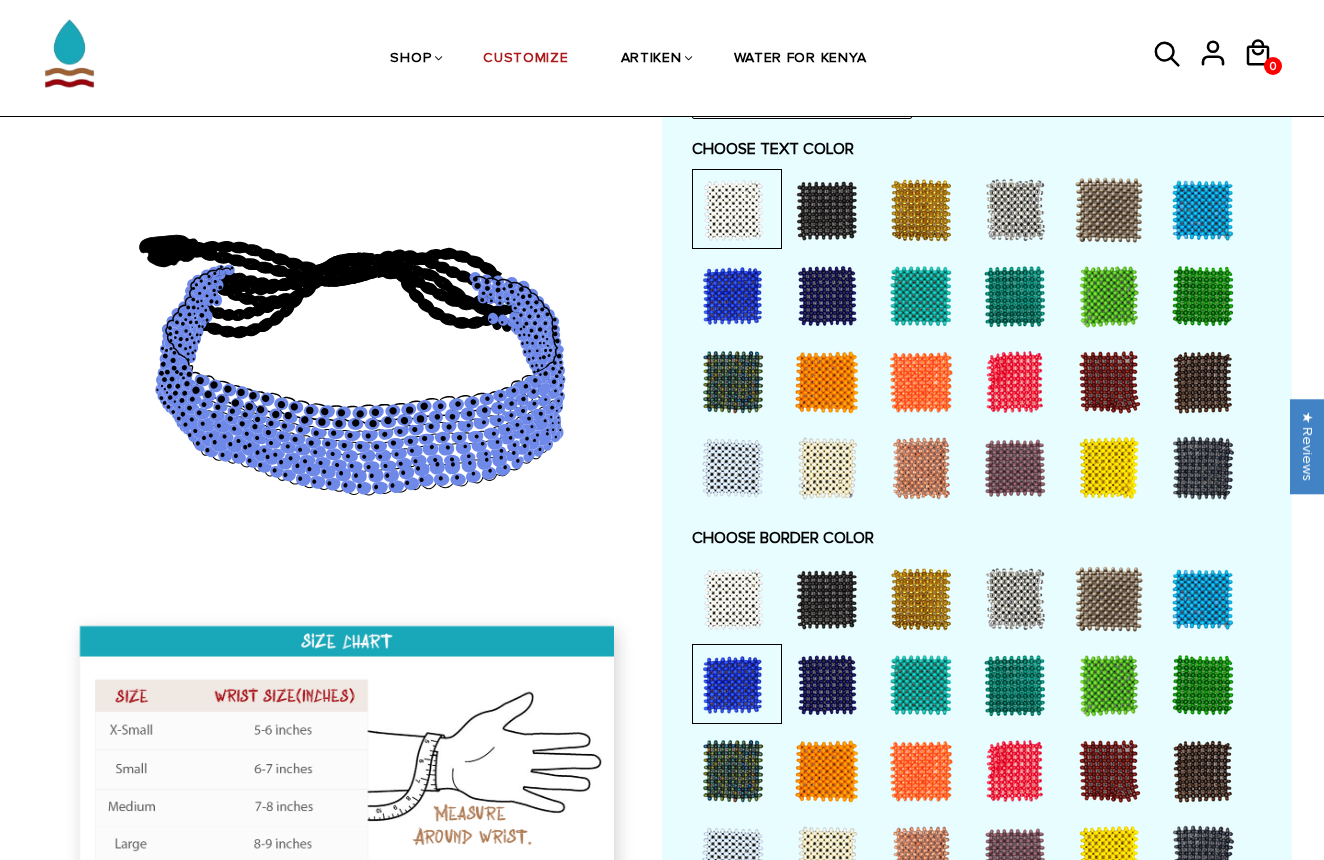 click at bounding box center [827, 599] 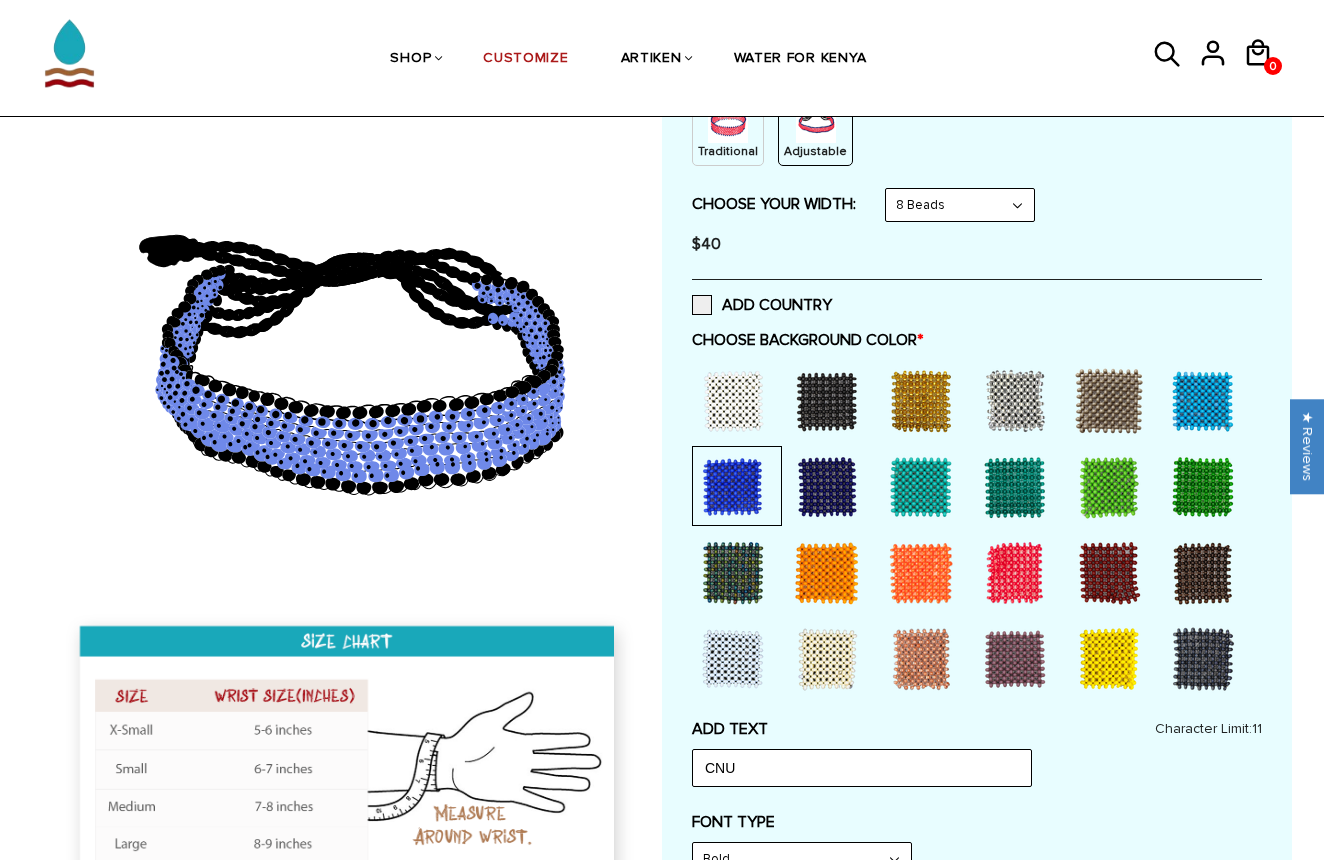 scroll, scrollTop: 280, scrollLeft: 0, axis: vertical 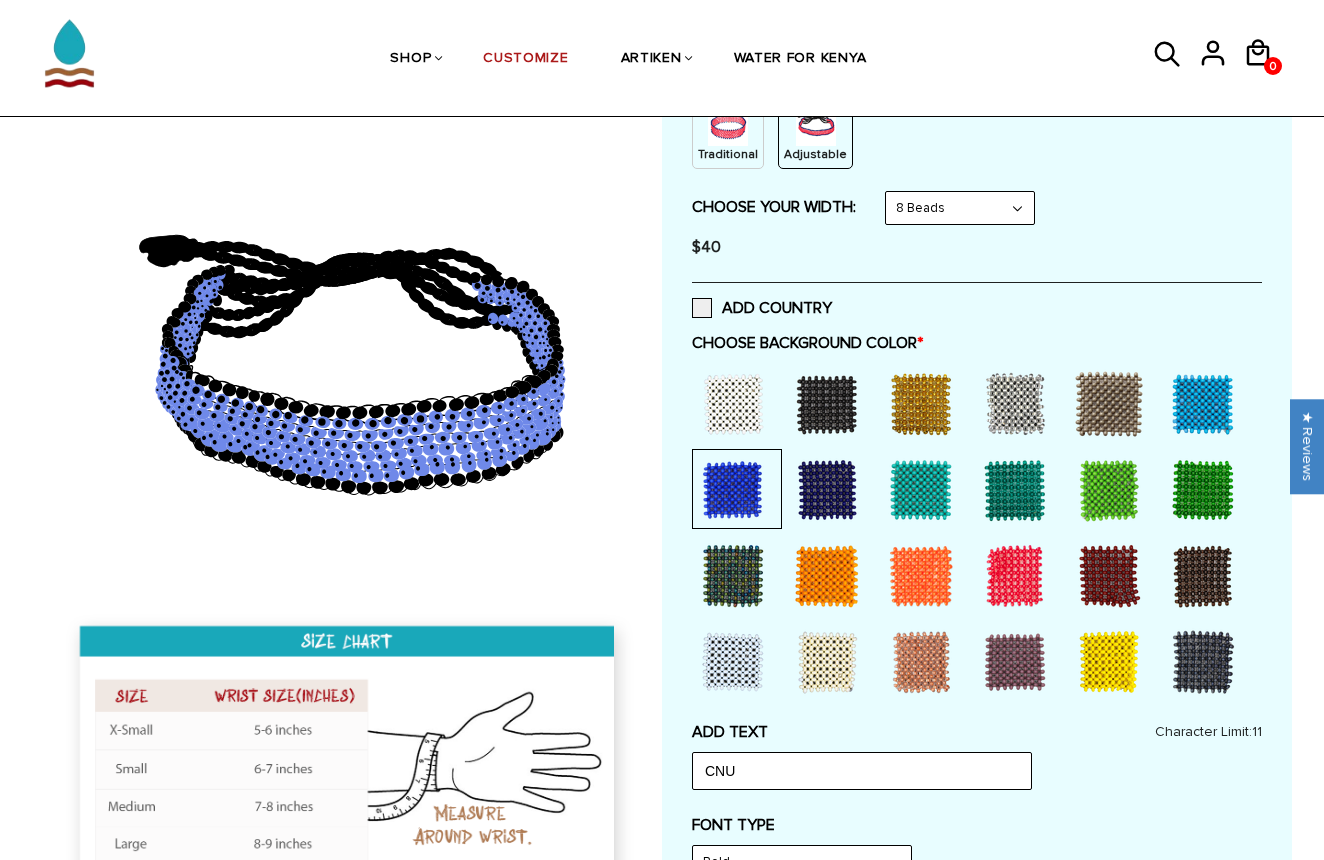 click at bounding box center [827, 404] 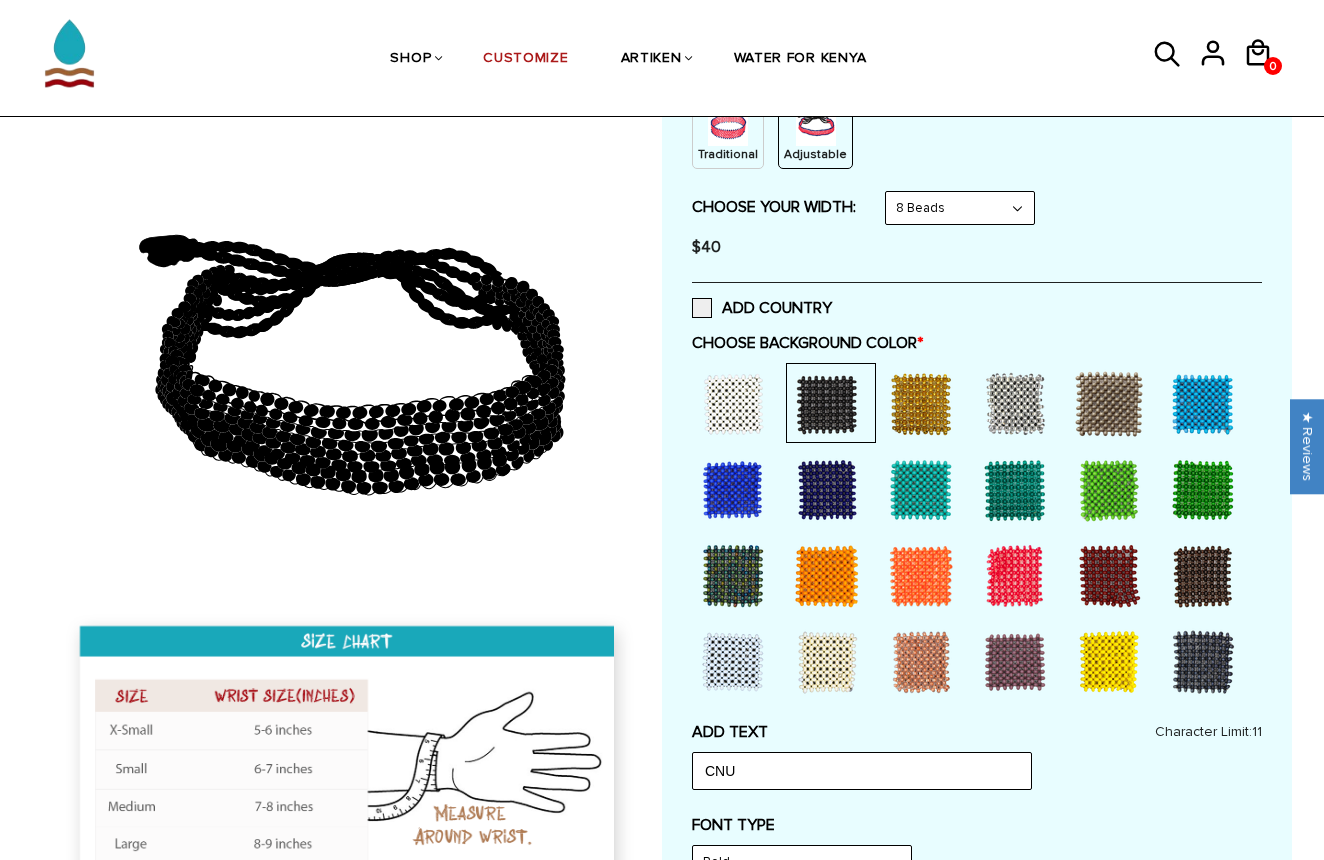 click at bounding box center [1015, 404] 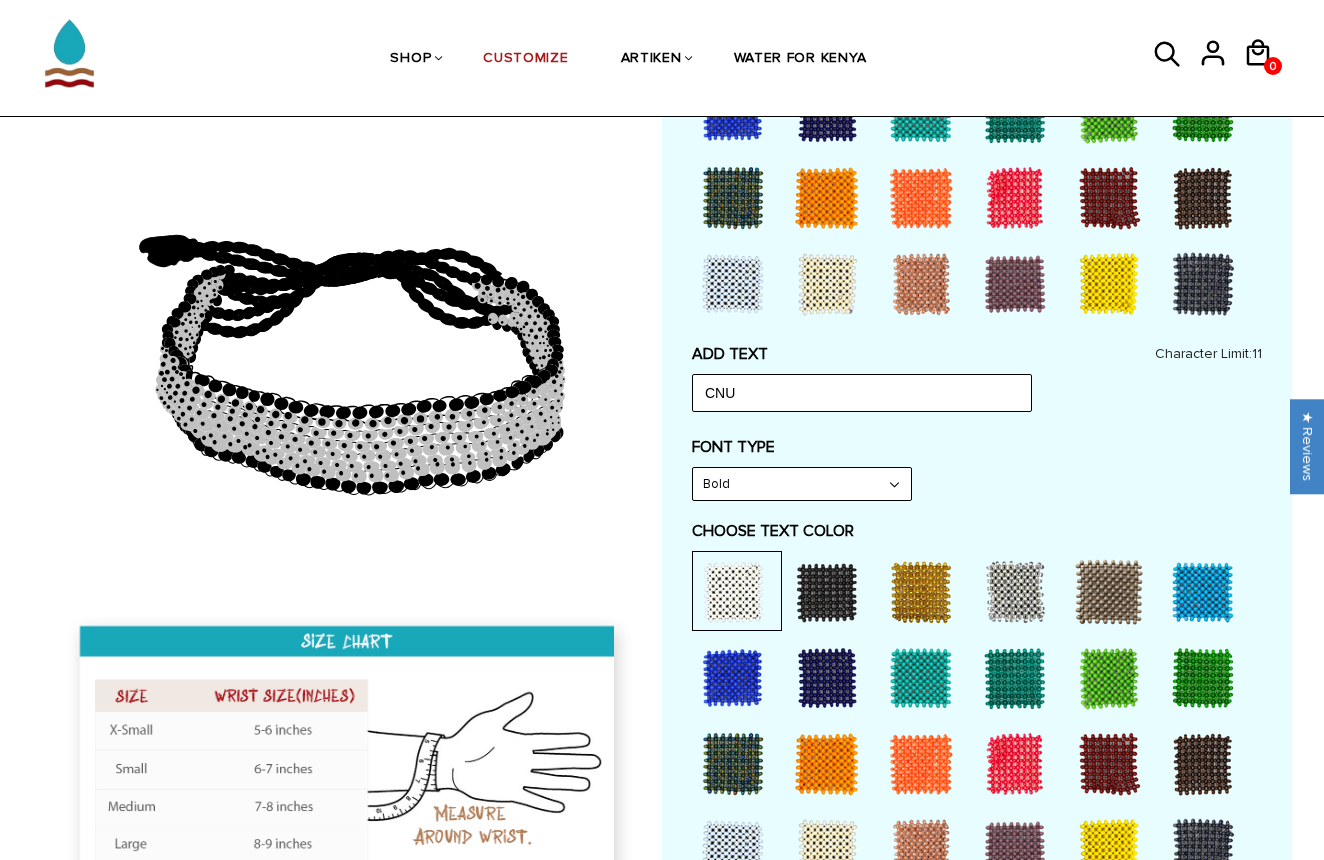 scroll, scrollTop: 675, scrollLeft: 0, axis: vertical 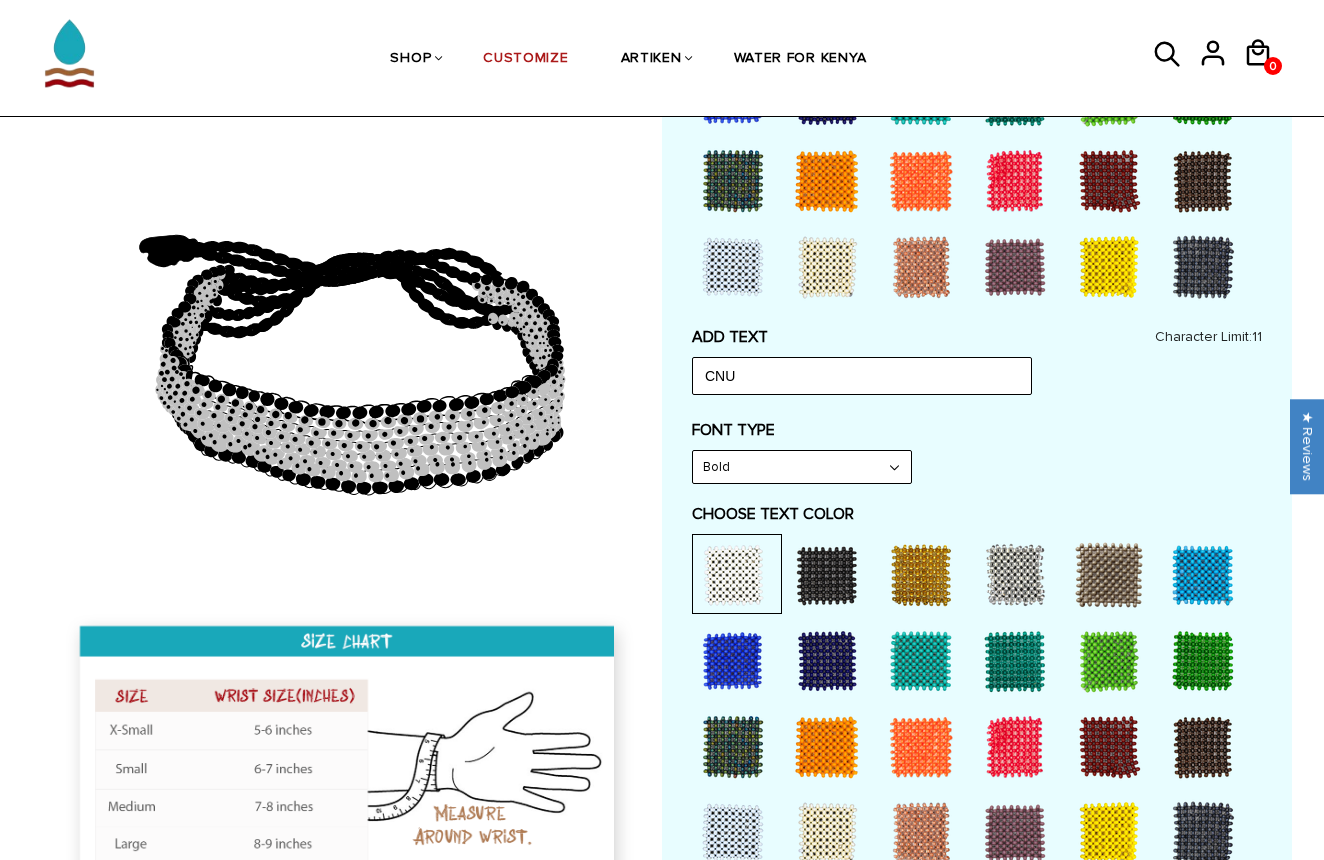 click at bounding box center (733, 661) 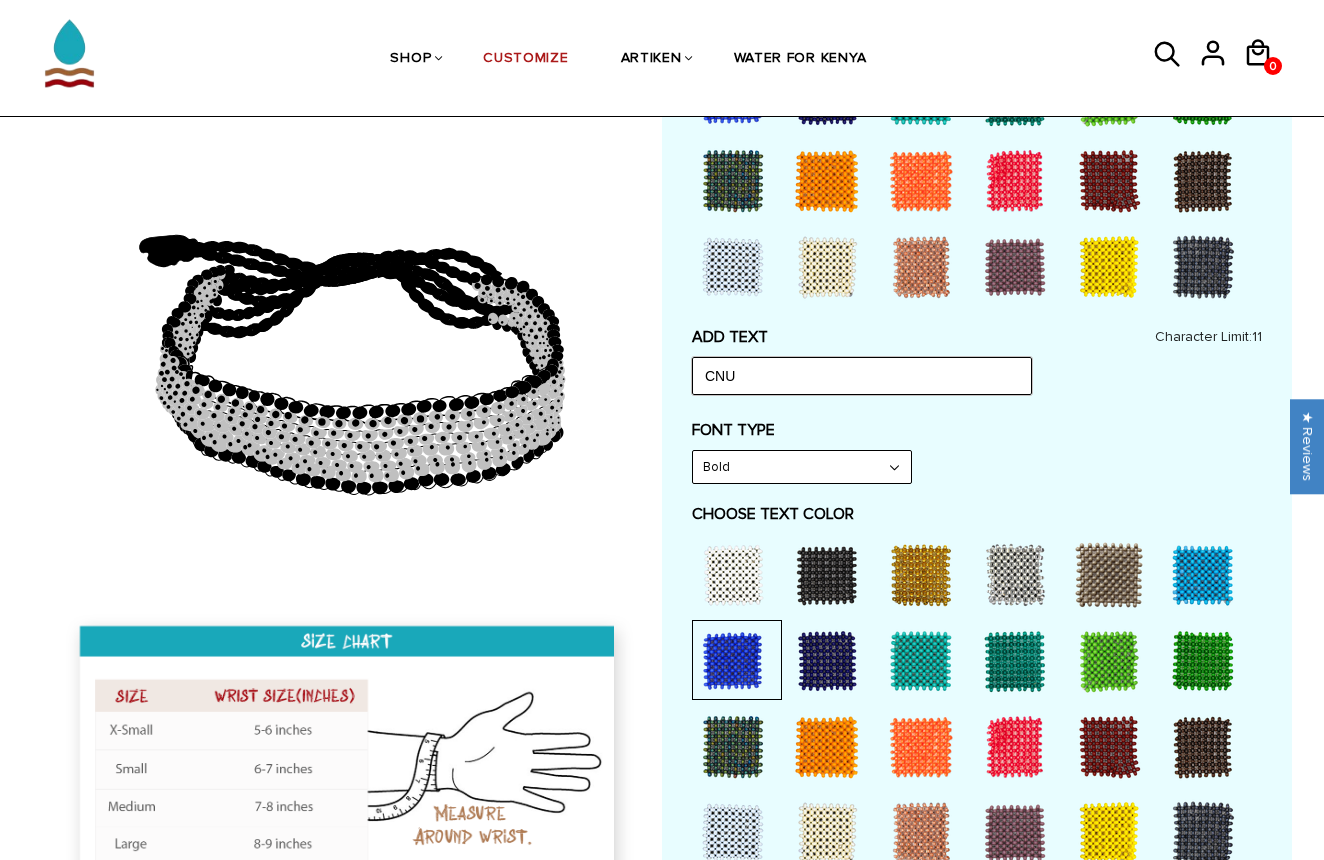 click on "CNU" at bounding box center [862, 376] 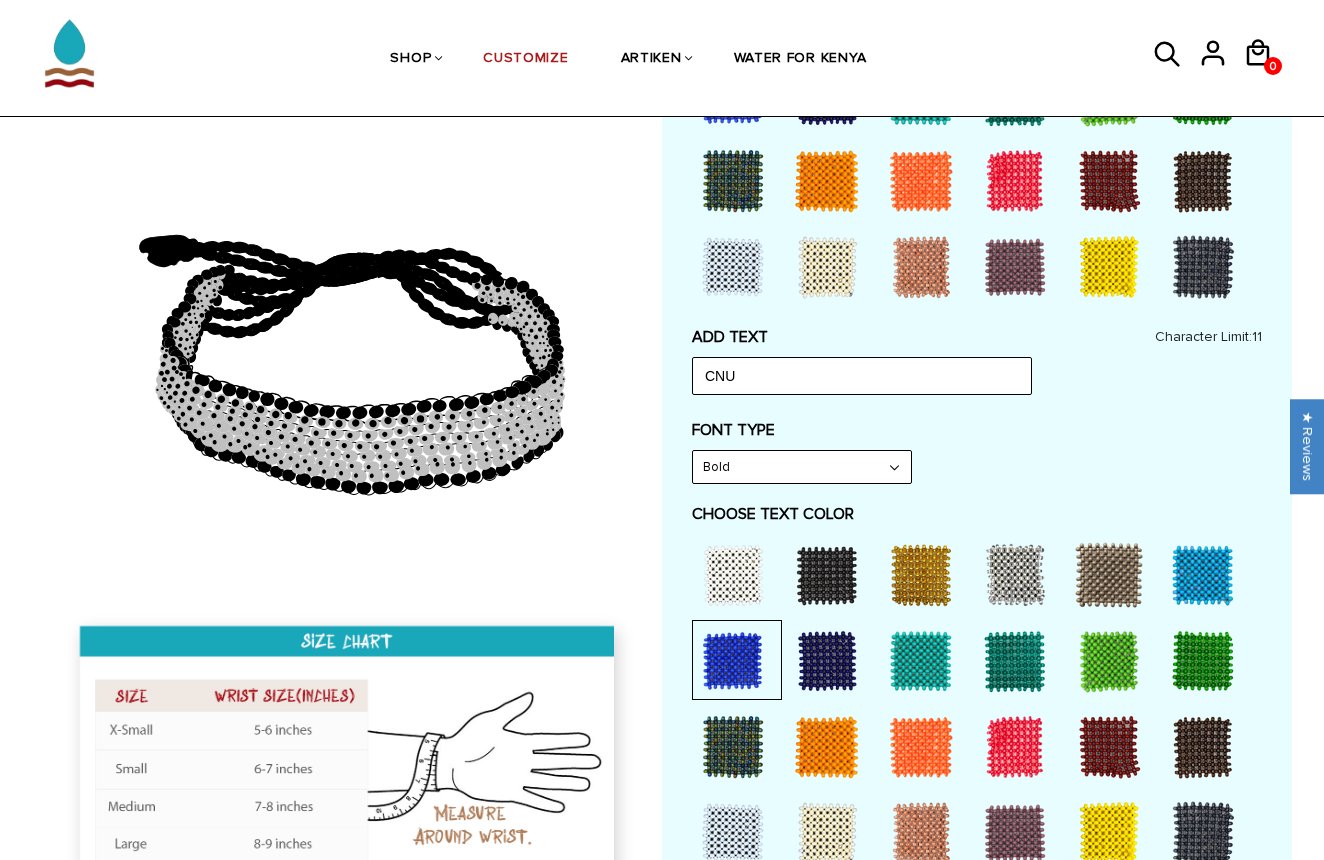 click on "FONT TYPE
Bold
Narrow
Bold" at bounding box center (977, 452) 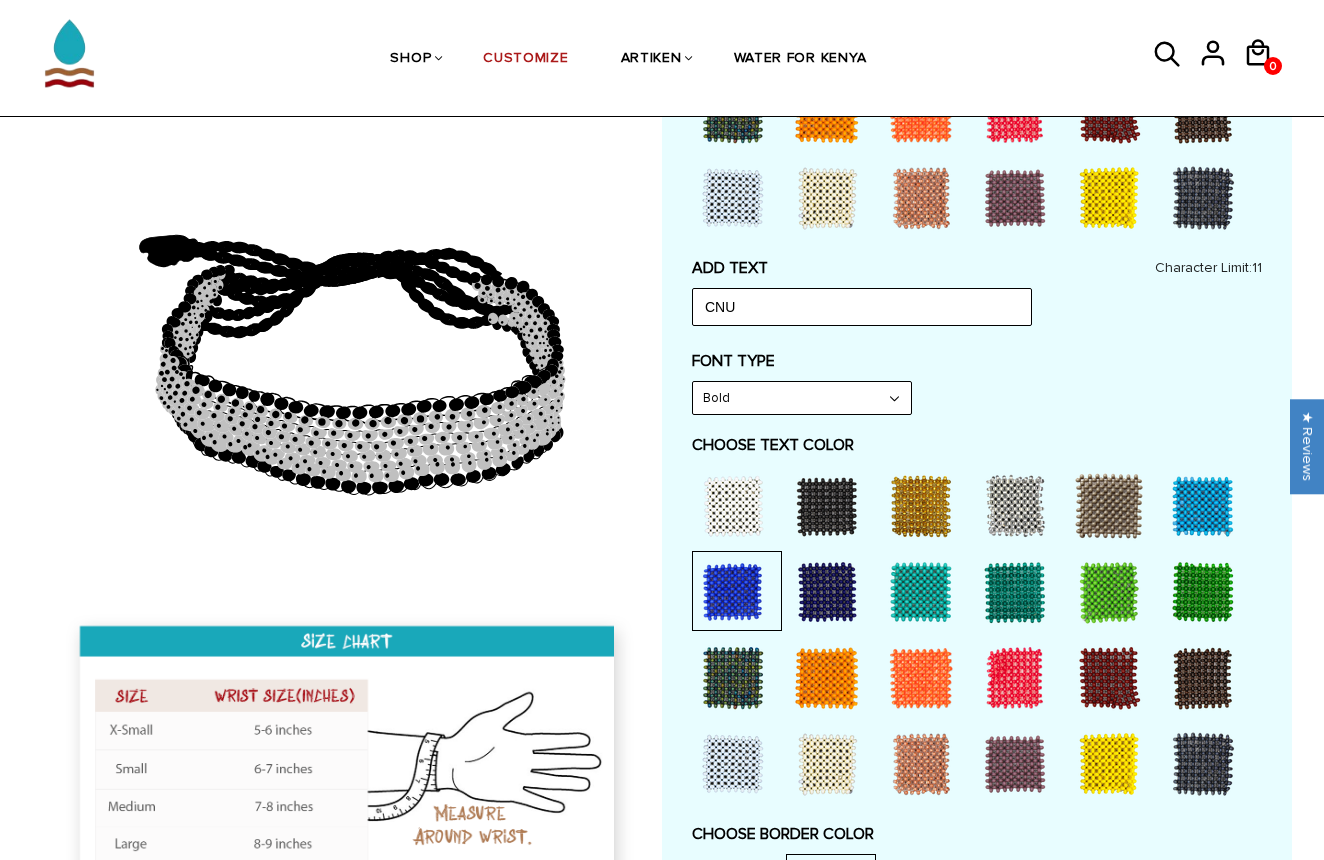 scroll, scrollTop: 735, scrollLeft: 0, axis: vertical 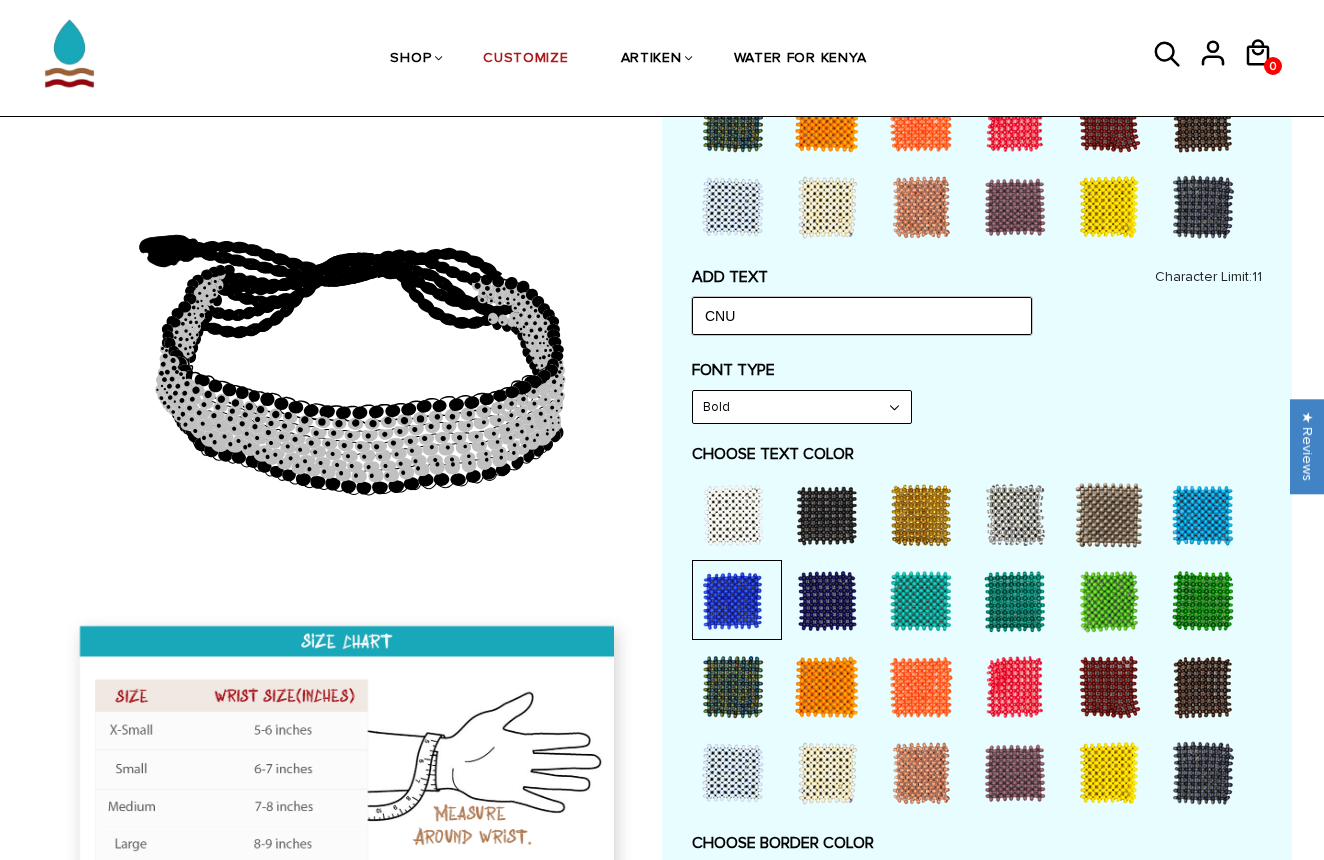 click on "CNU" at bounding box center (862, 316) 